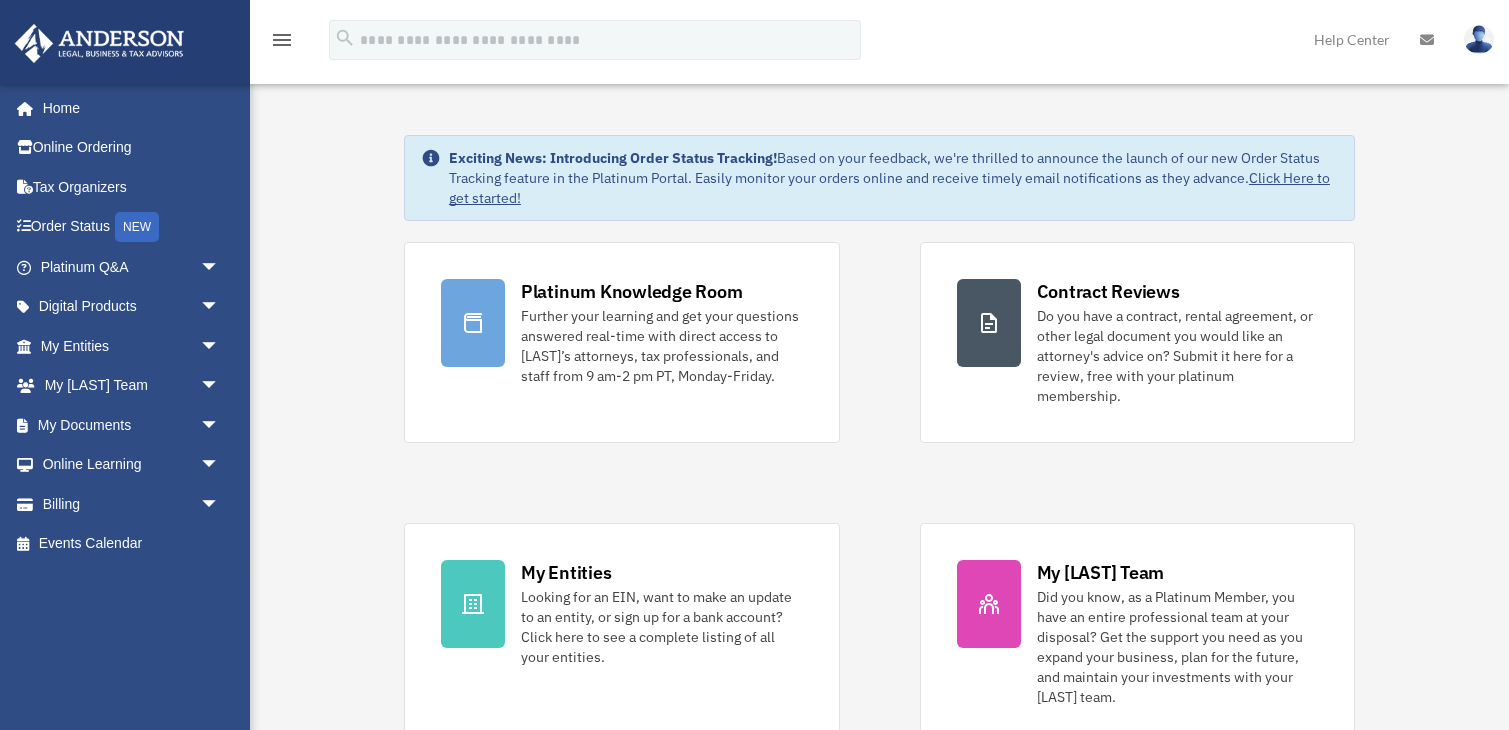 scroll, scrollTop: 0, scrollLeft: 0, axis: both 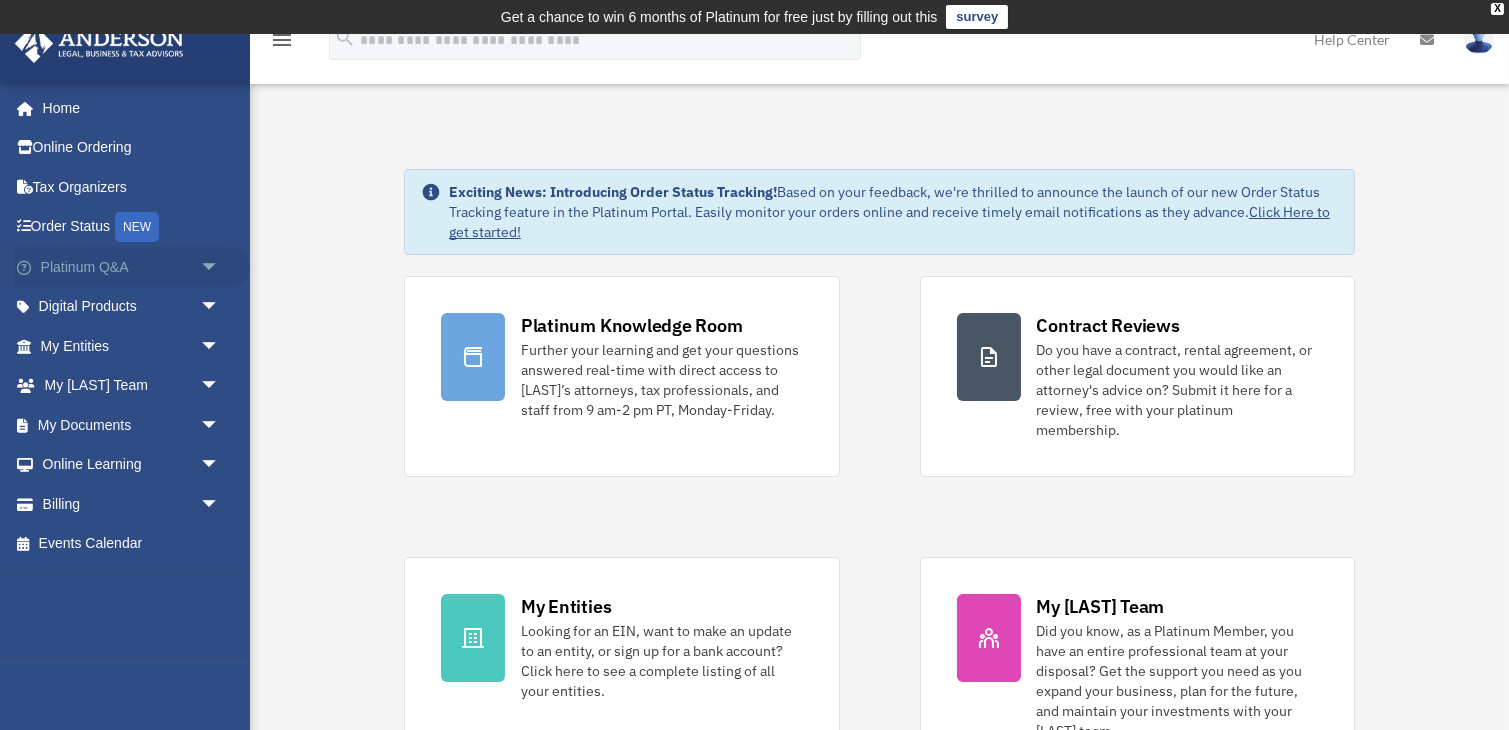 click on "Platinum Q&A arrow_drop_down" at bounding box center [132, 267] 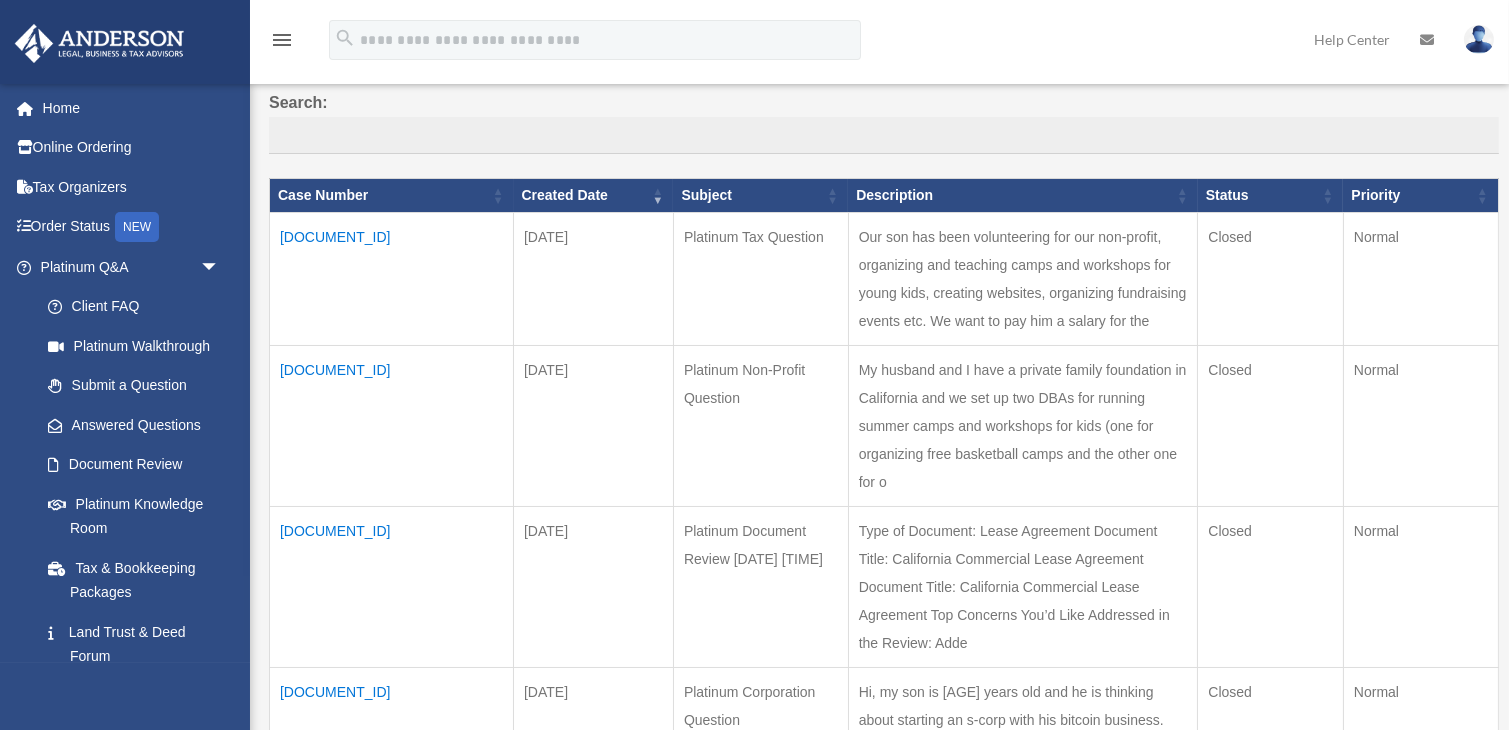 scroll, scrollTop: 198, scrollLeft: 0, axis: vertical 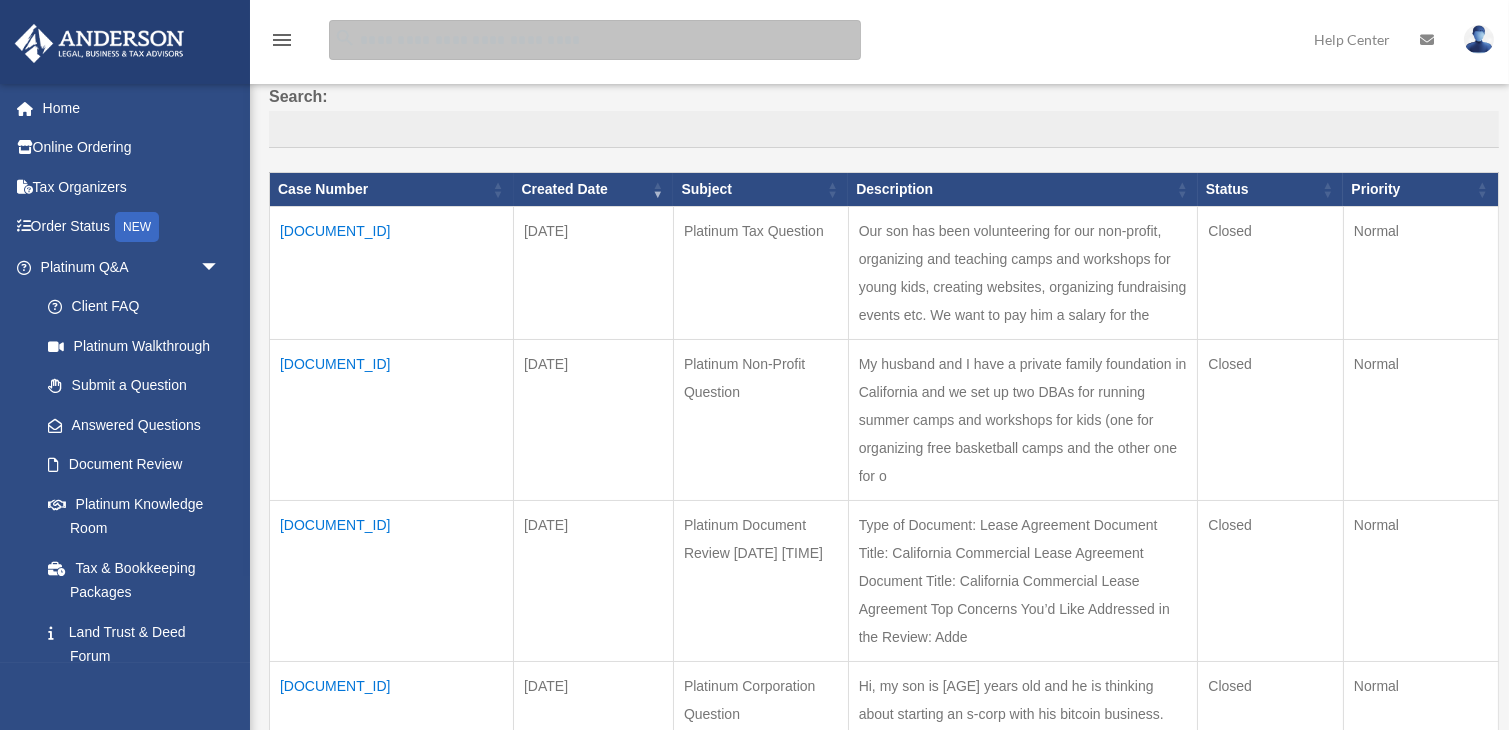 click at bounding box center (595, 40) 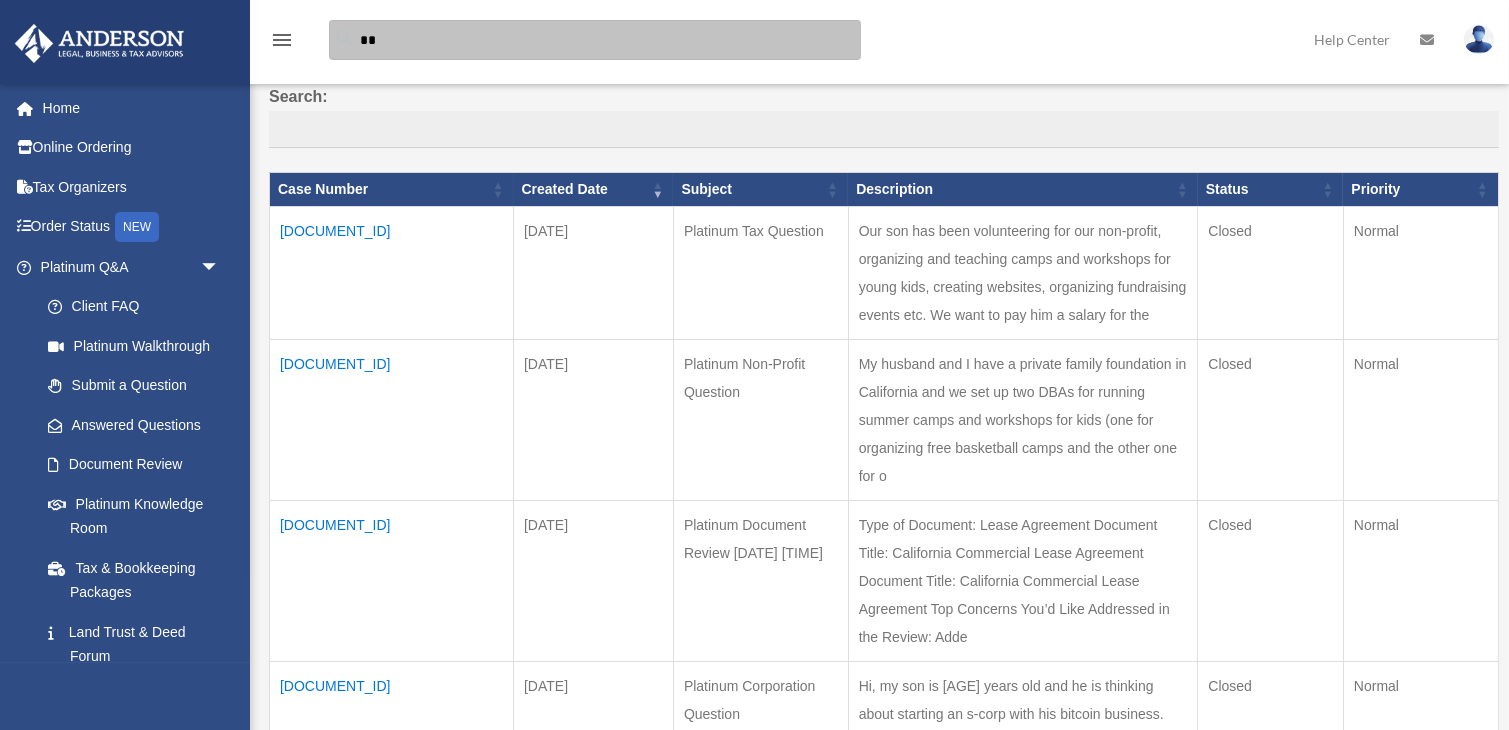 type on "*" 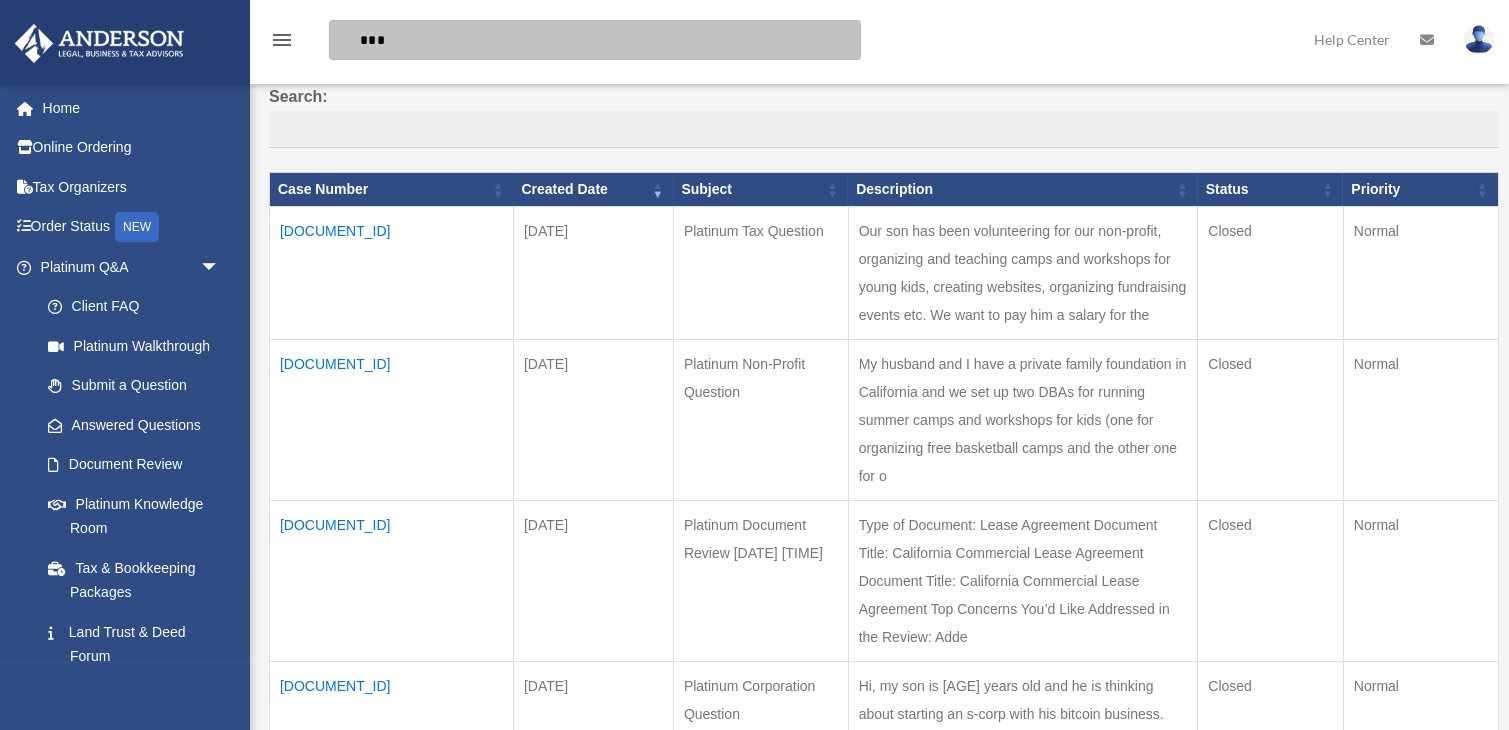 click on "***" at bounding box center [595, 40] 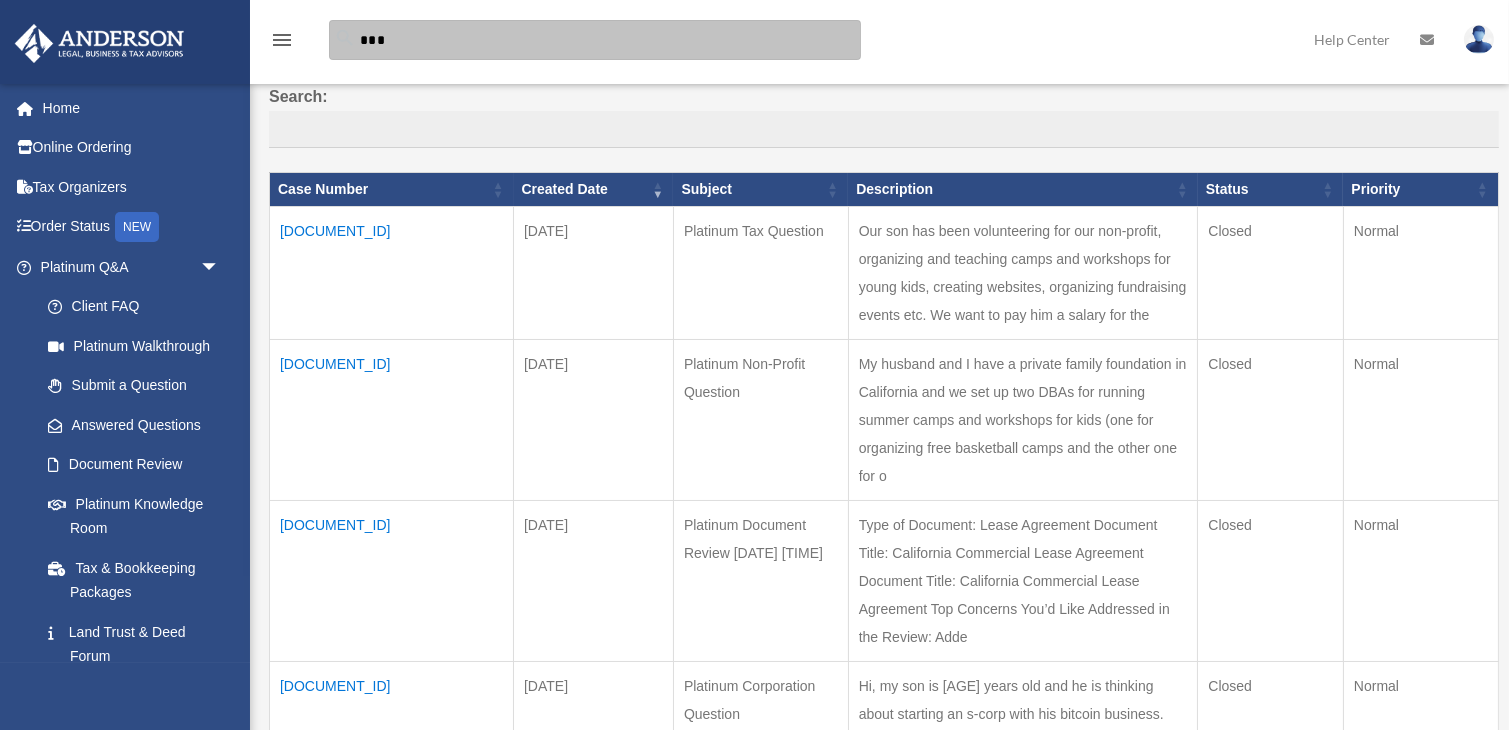 scroll, scrollTop: 199, scrollLeft: 0, axis: vertical 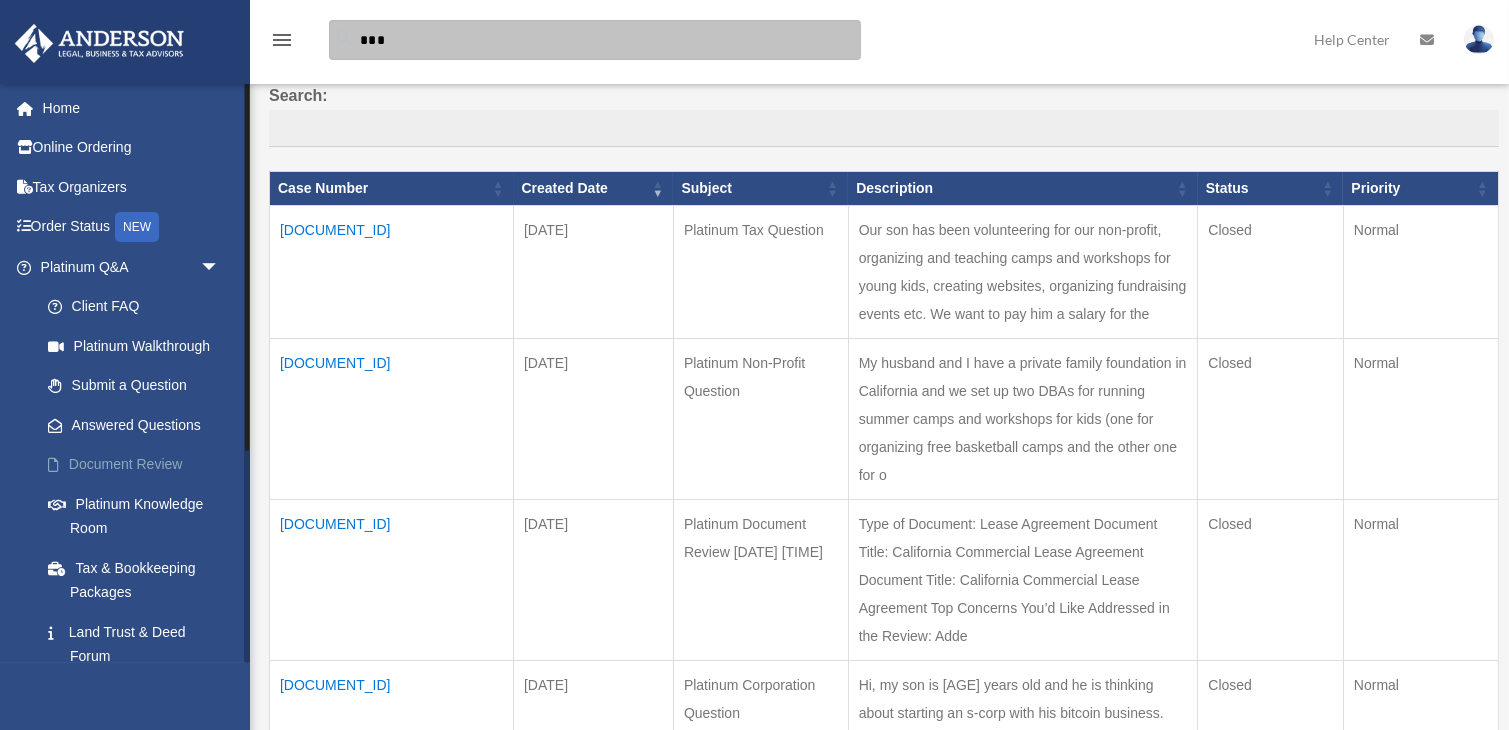 type on "***" 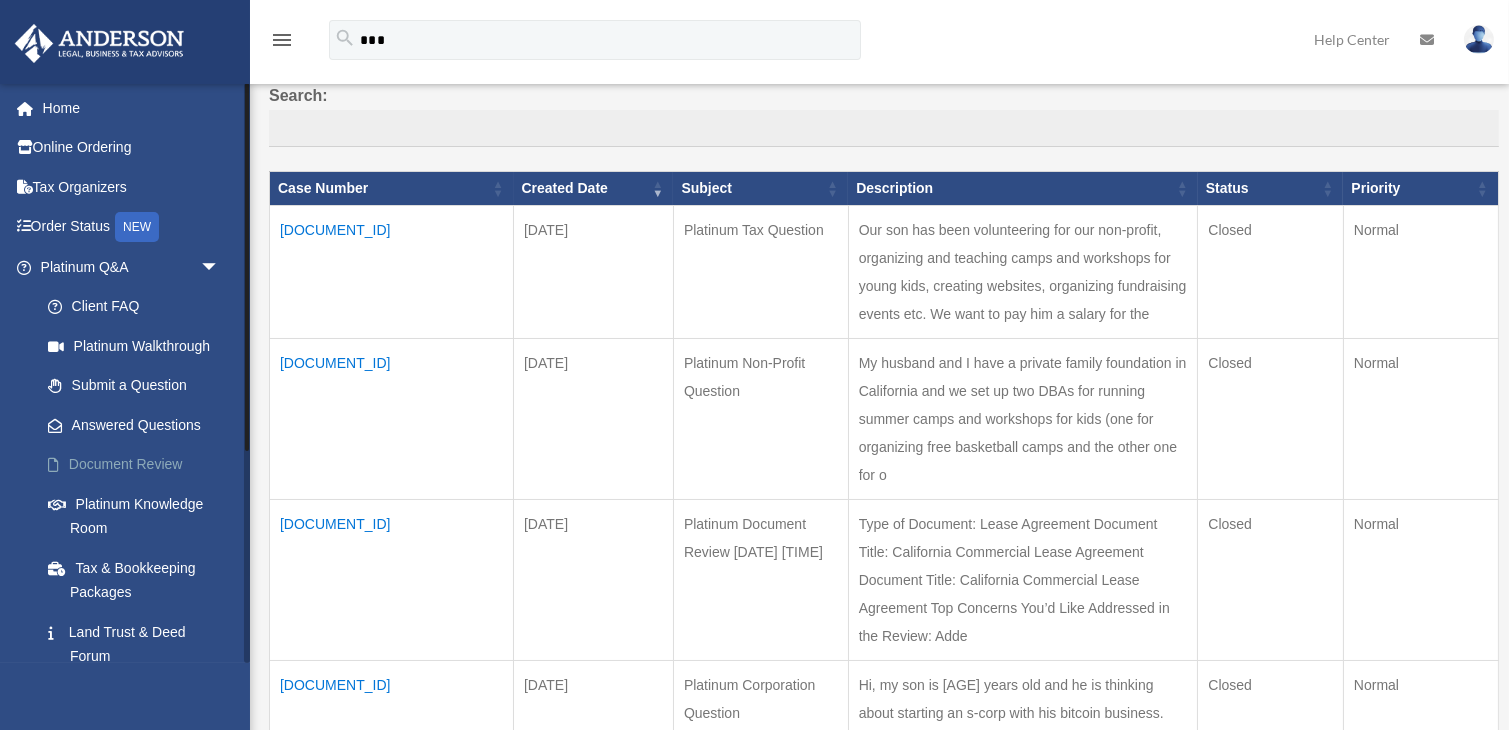 click on "Document Review" at bounding box center (139, 465) 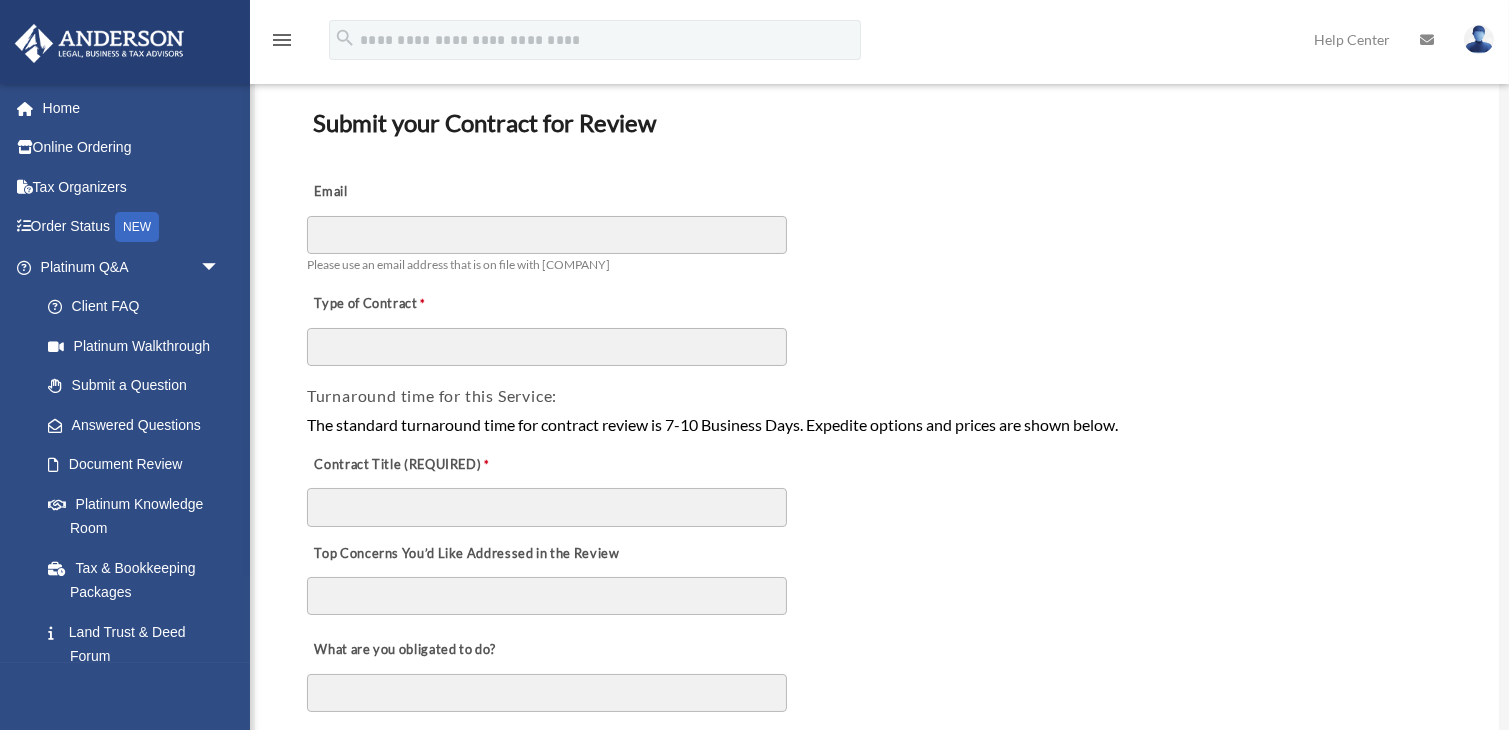 scroll, scrollTop: 147, scrollLeft: 0, axis: vertical 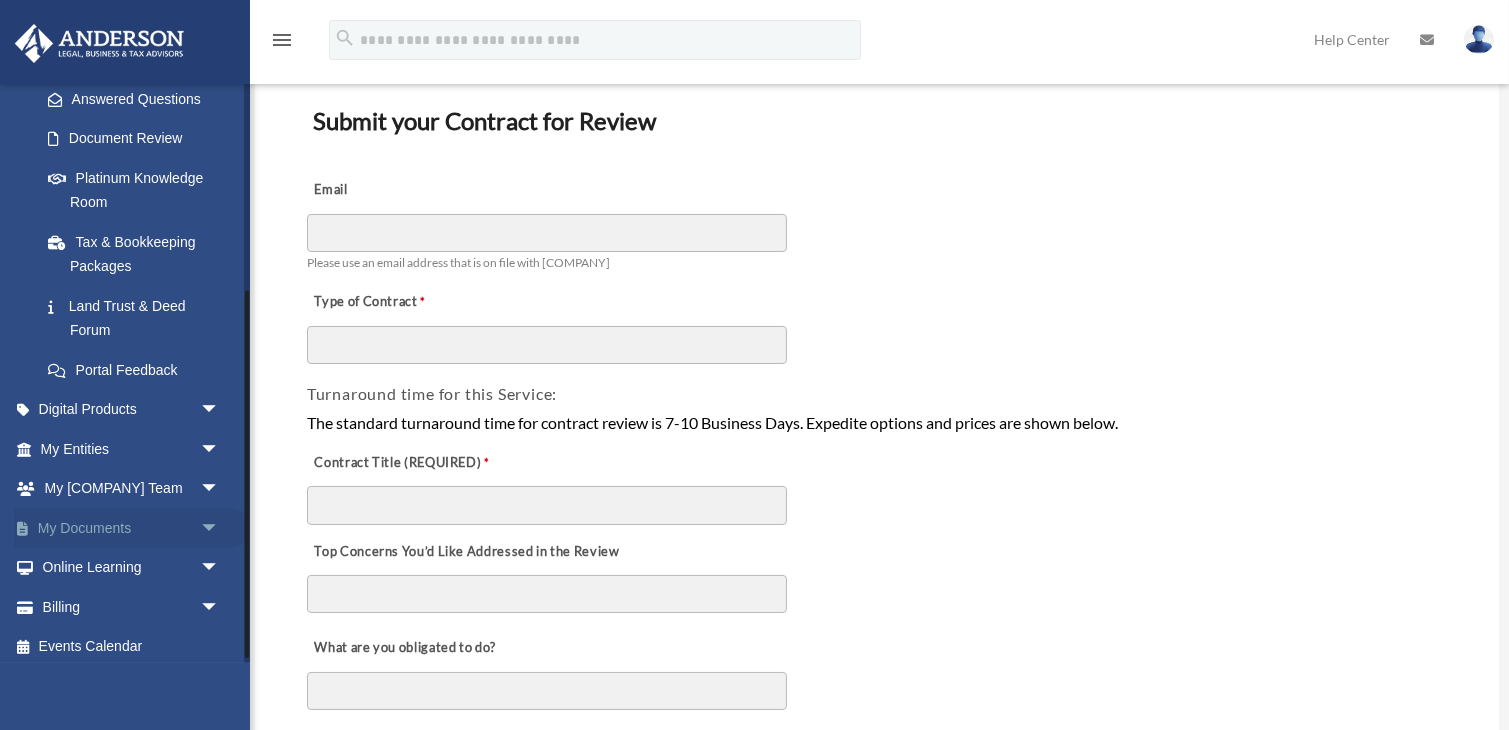 click on "My Documents arrow_drop_down" at bounding box center [132, 528] 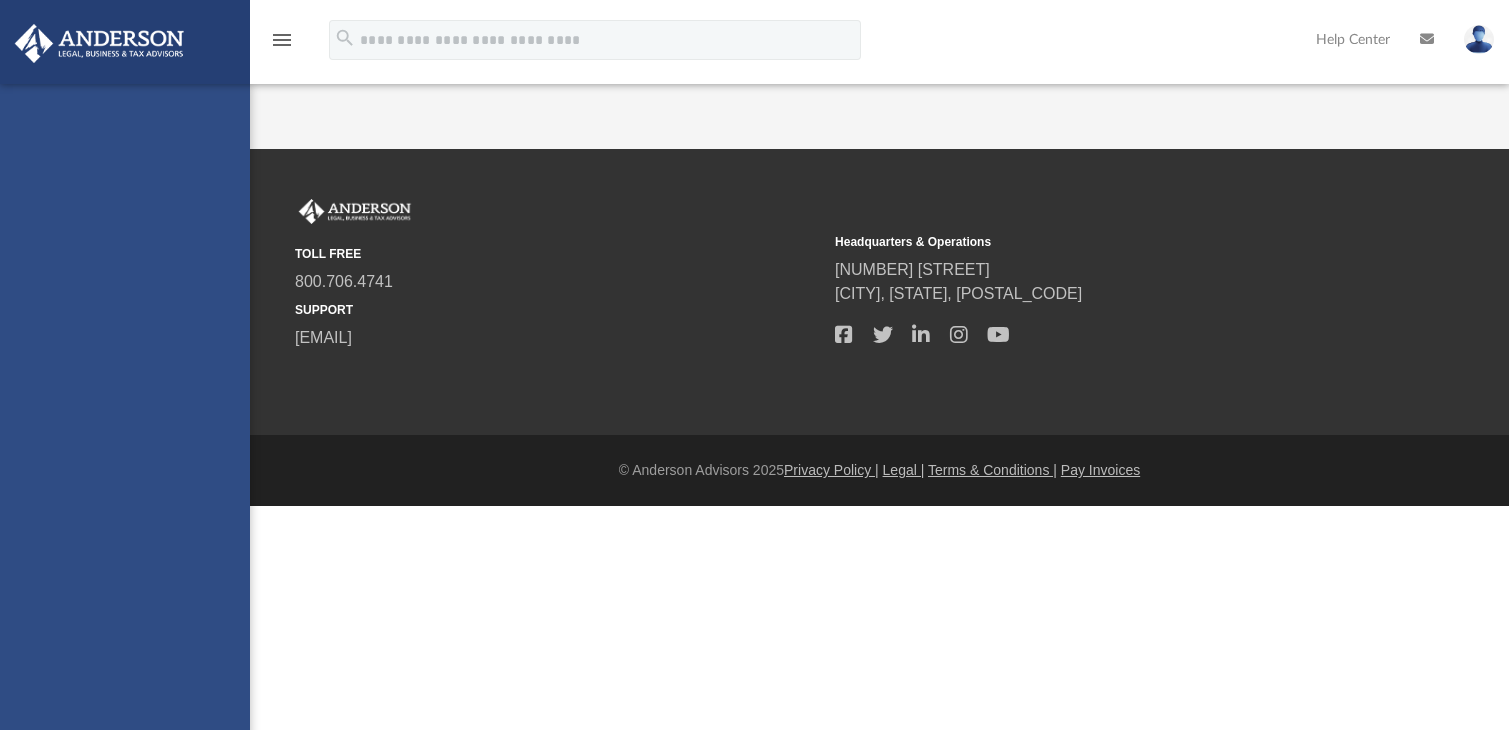 scroll, scrollTop: 0, scrollLeft: 0, axis: both 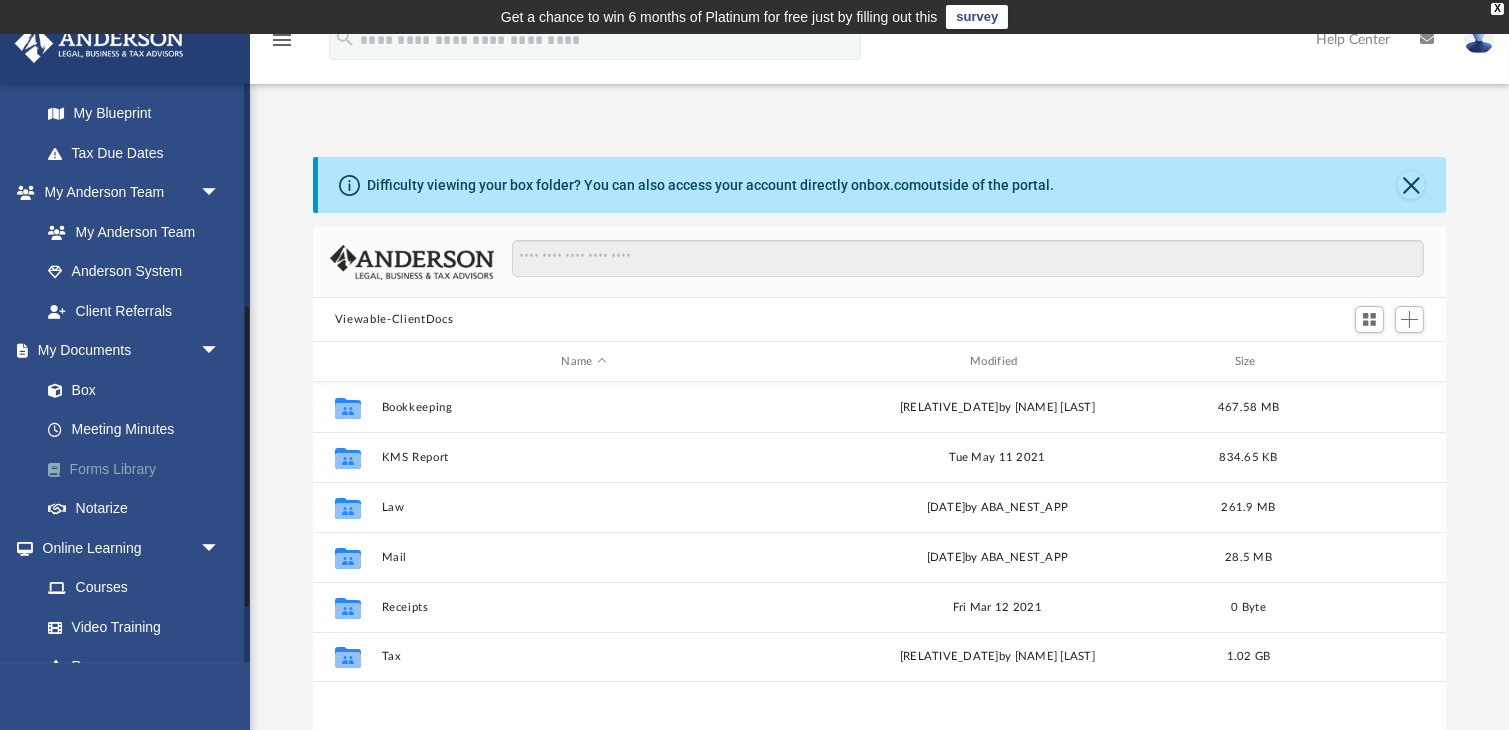 click on "Forms Library" at bounding box center (139, 469) 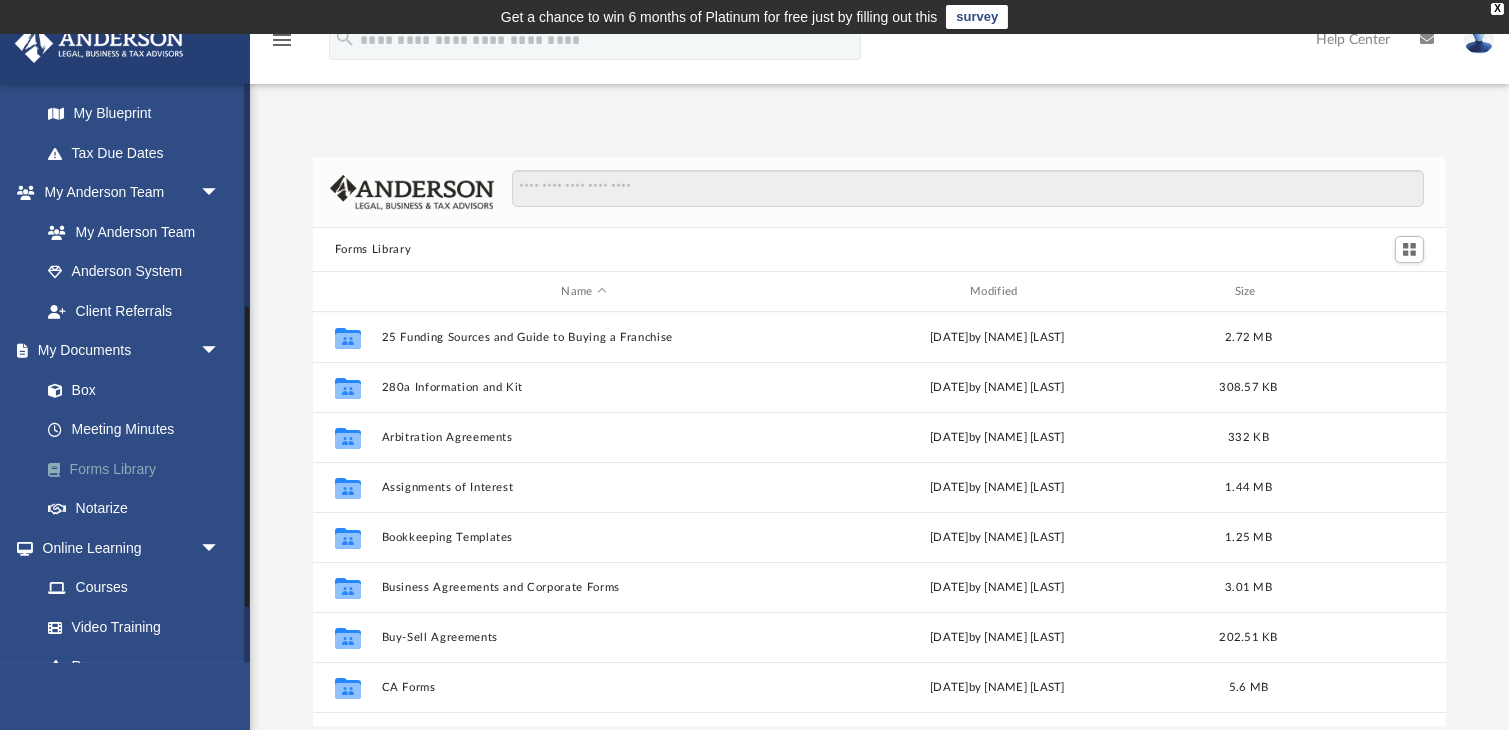 scroll, scrollTop: 0, scrollLeft: 0, axis: both 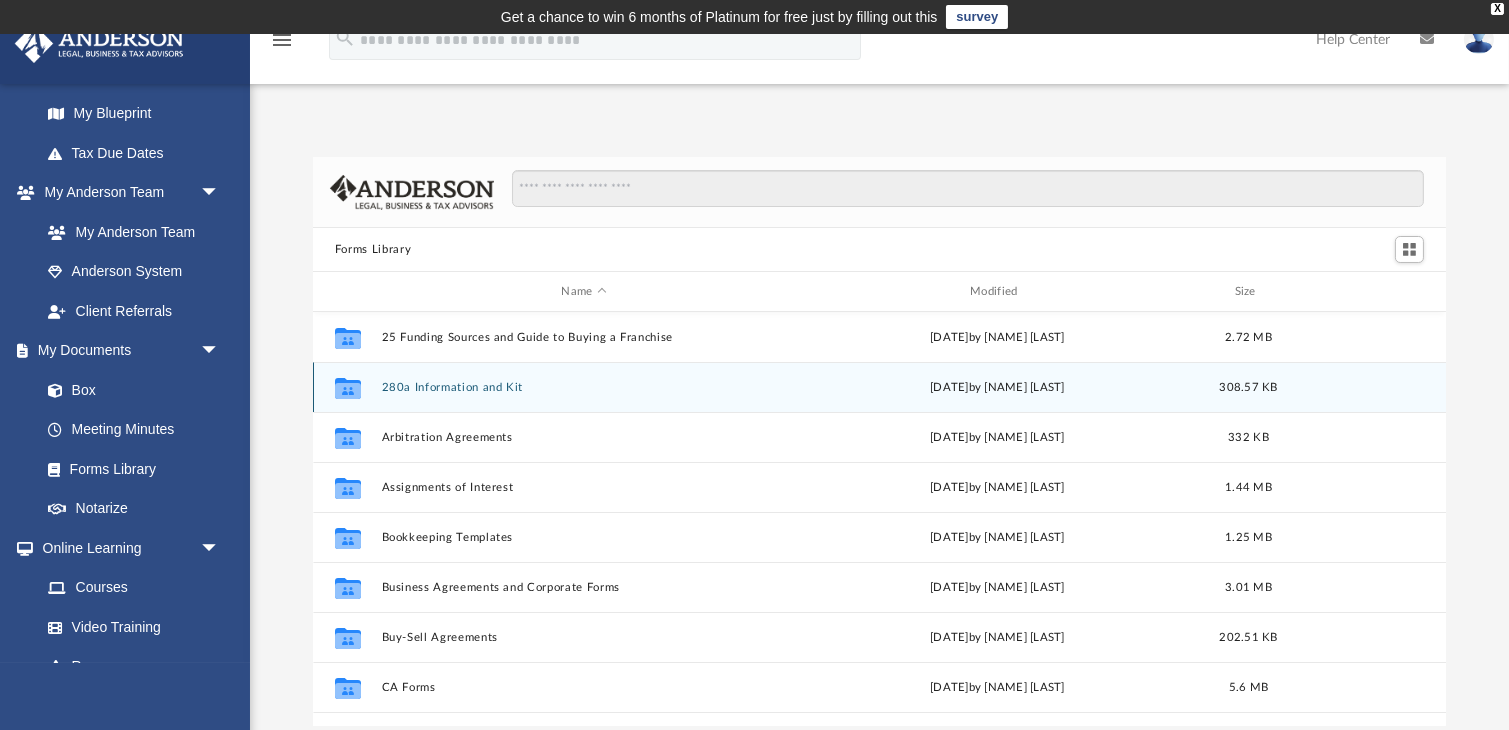 click 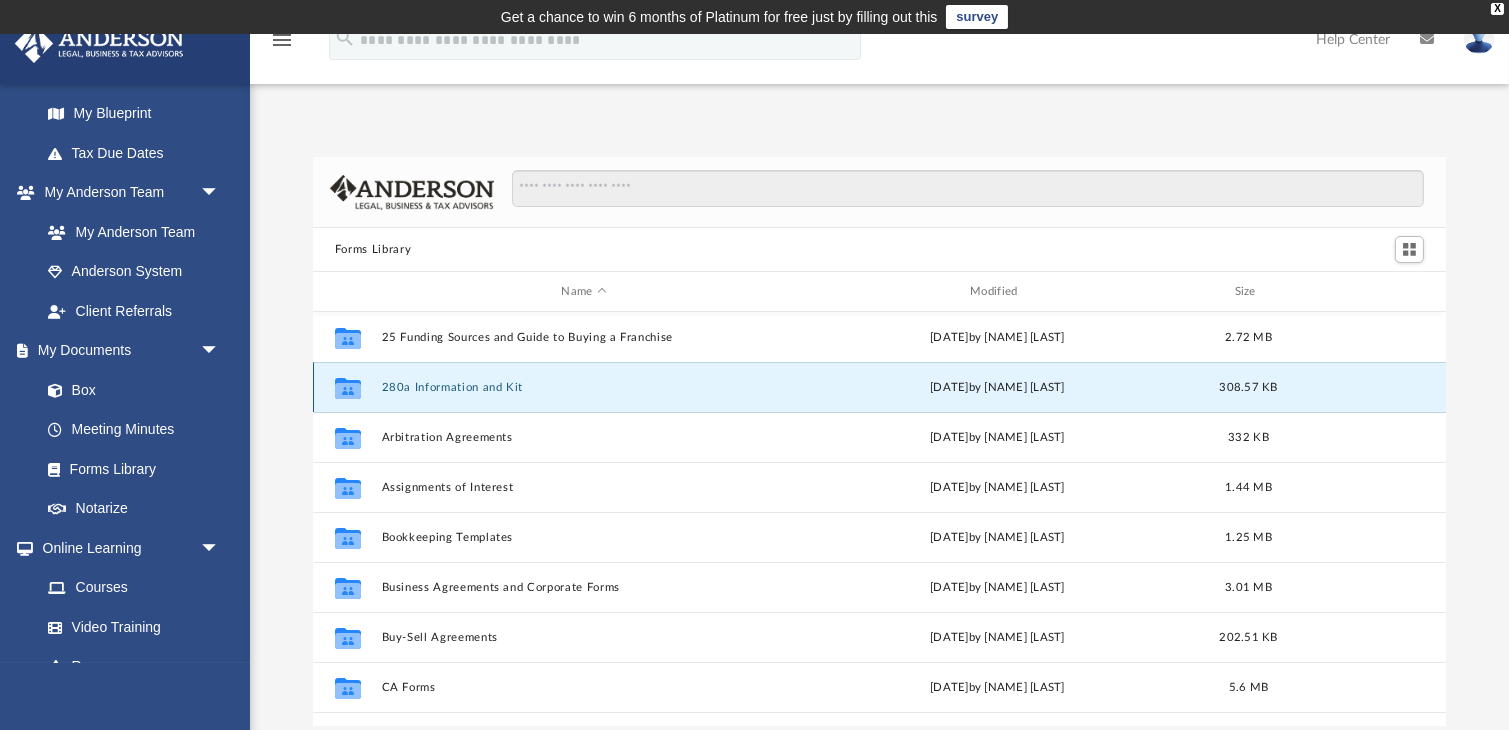 click 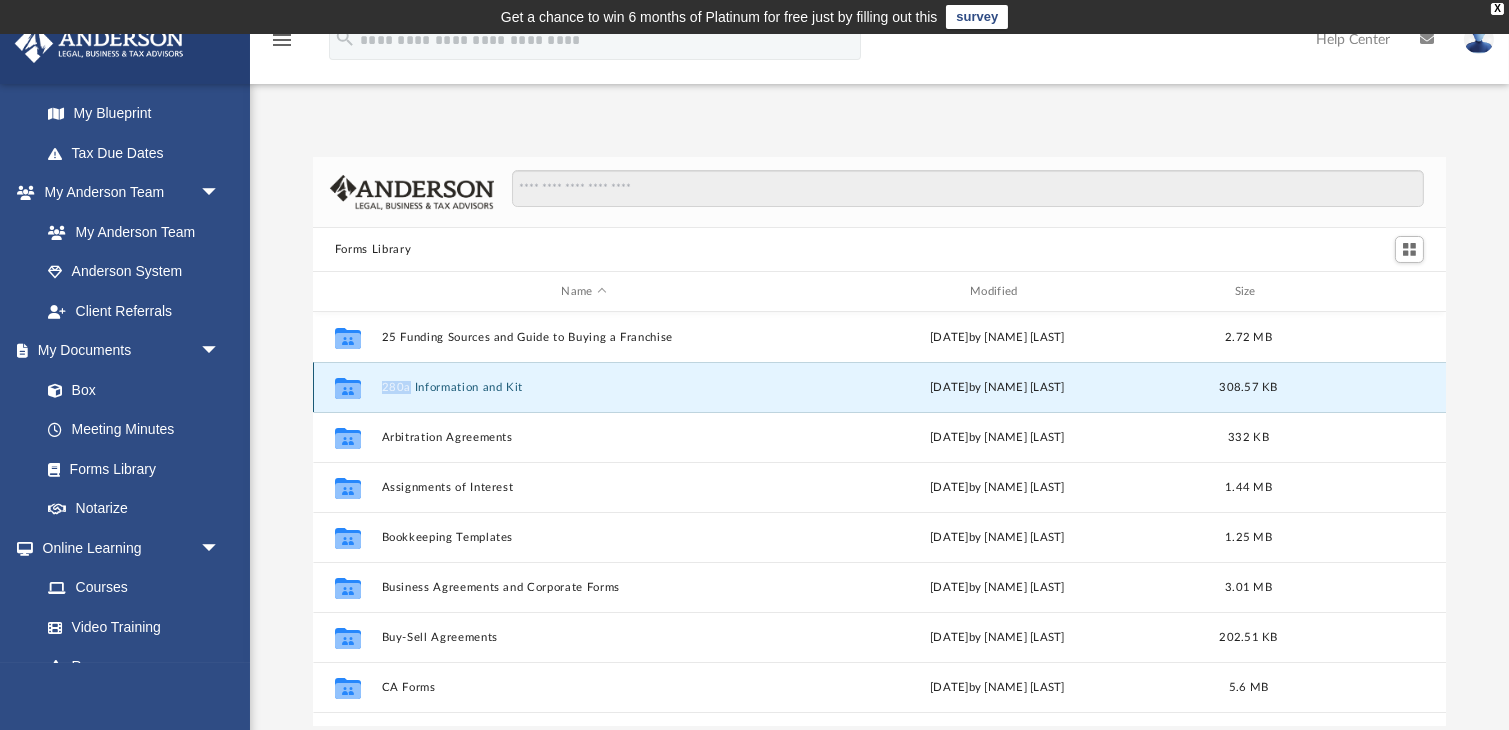 click 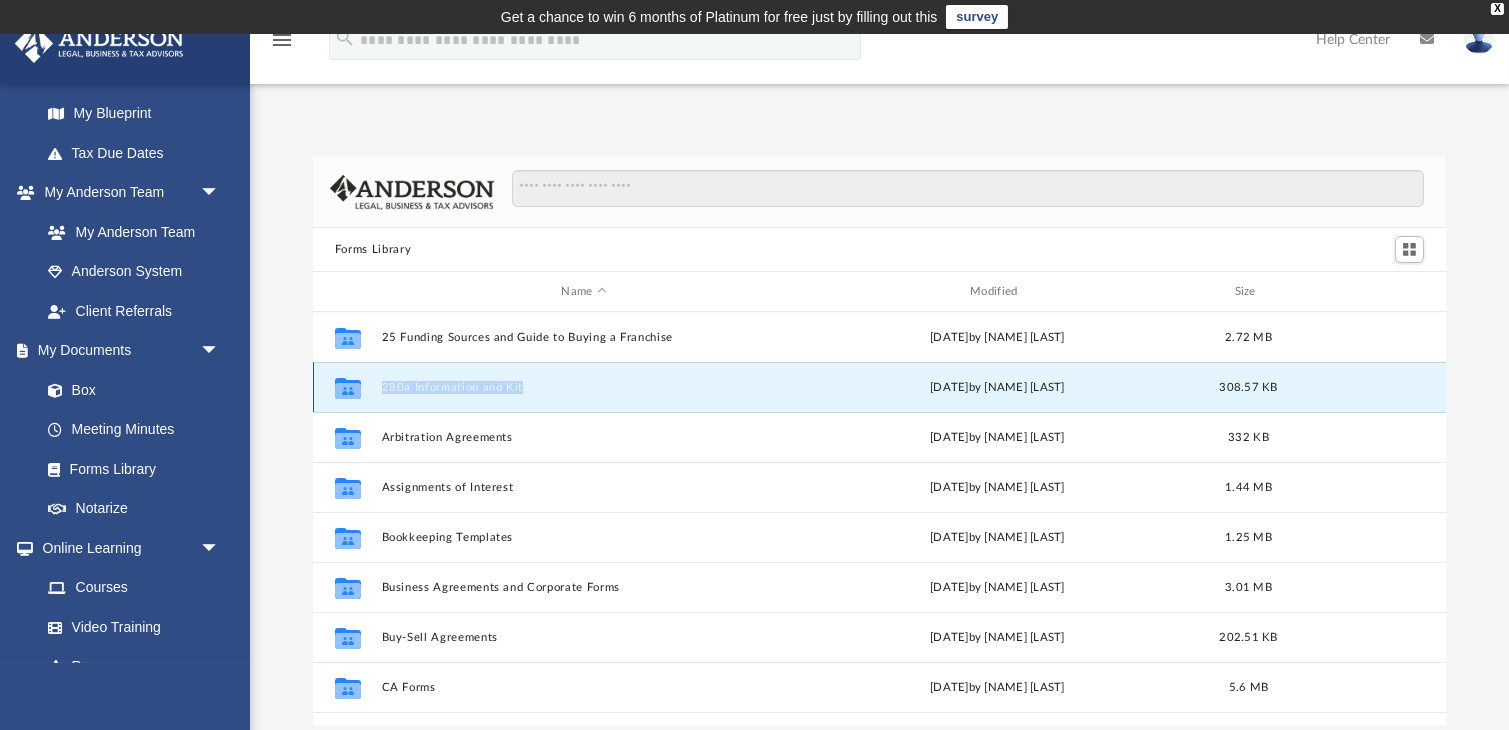 click 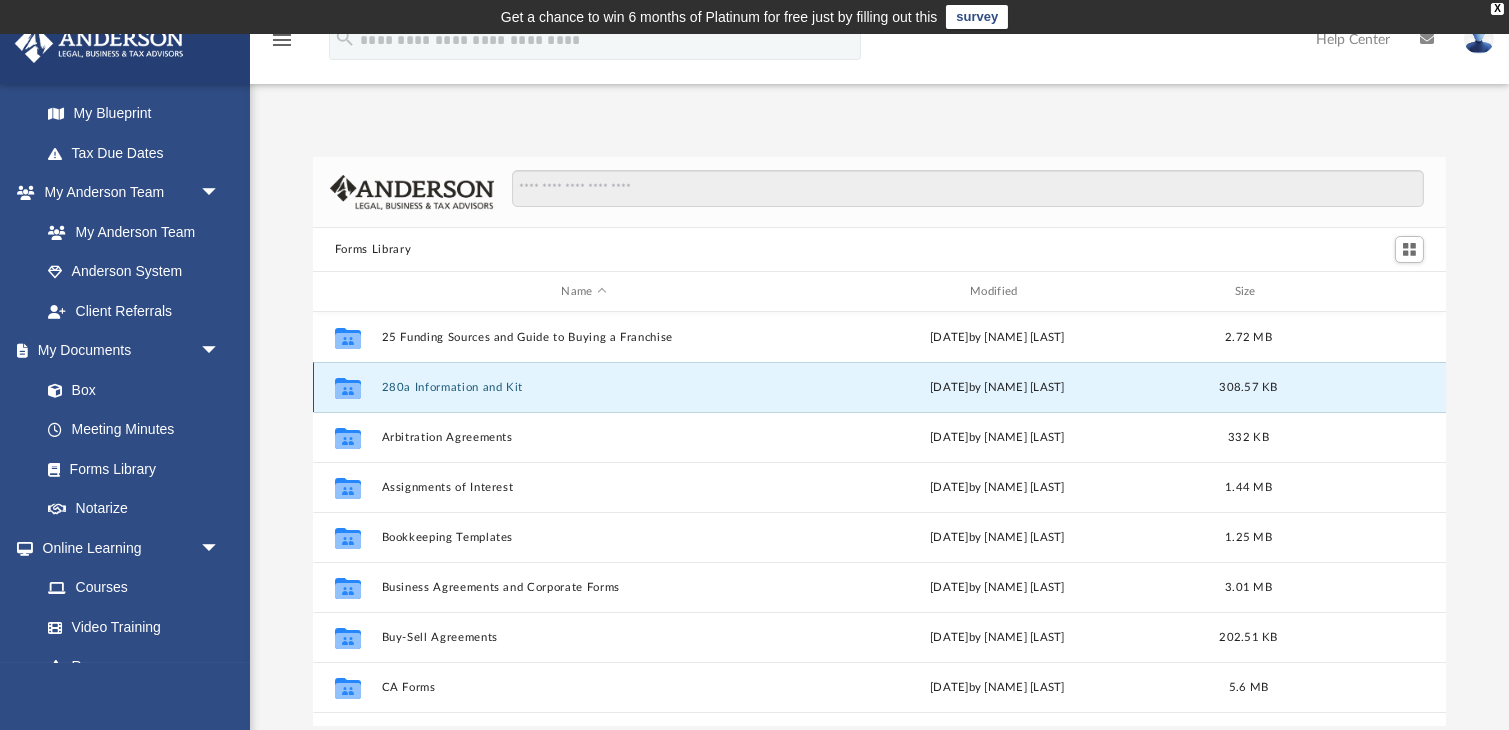 click 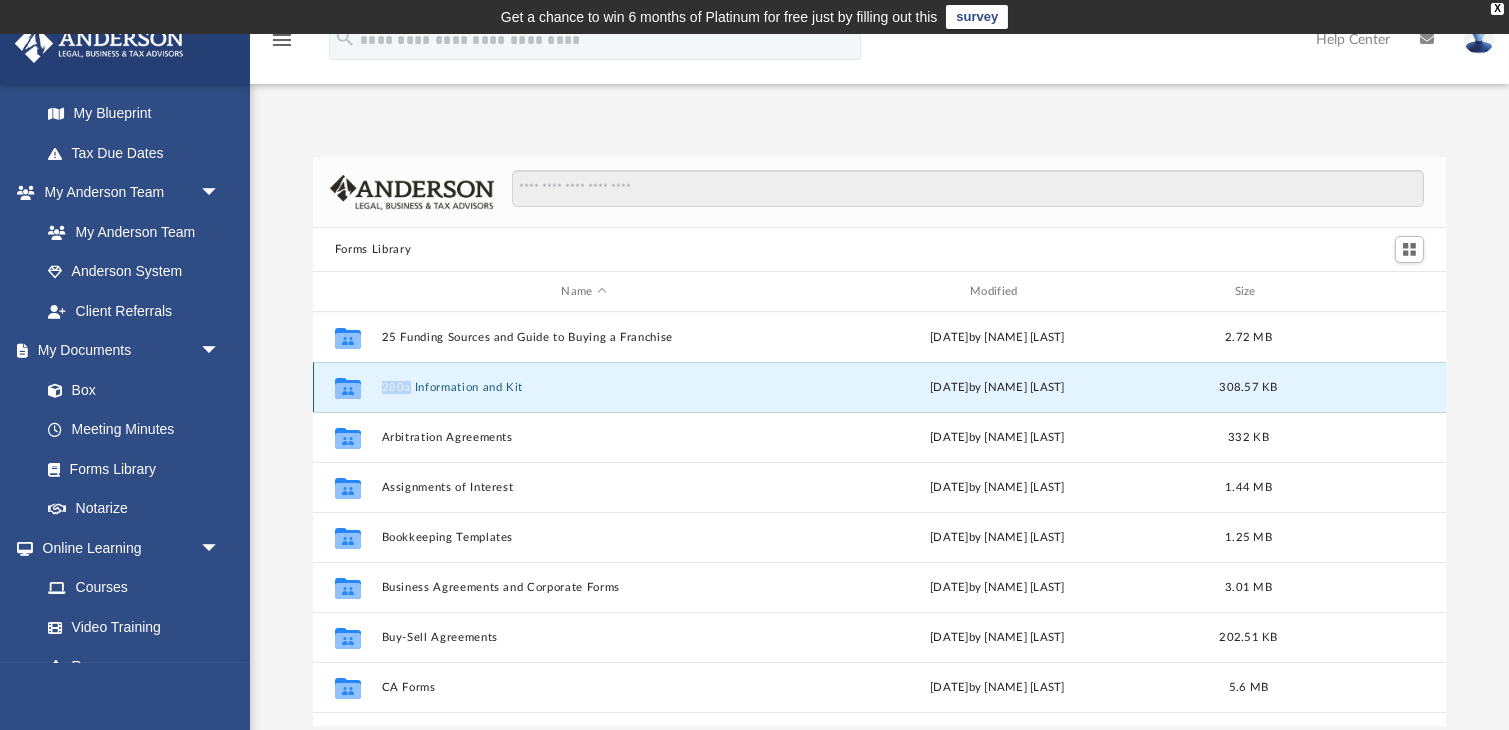 click 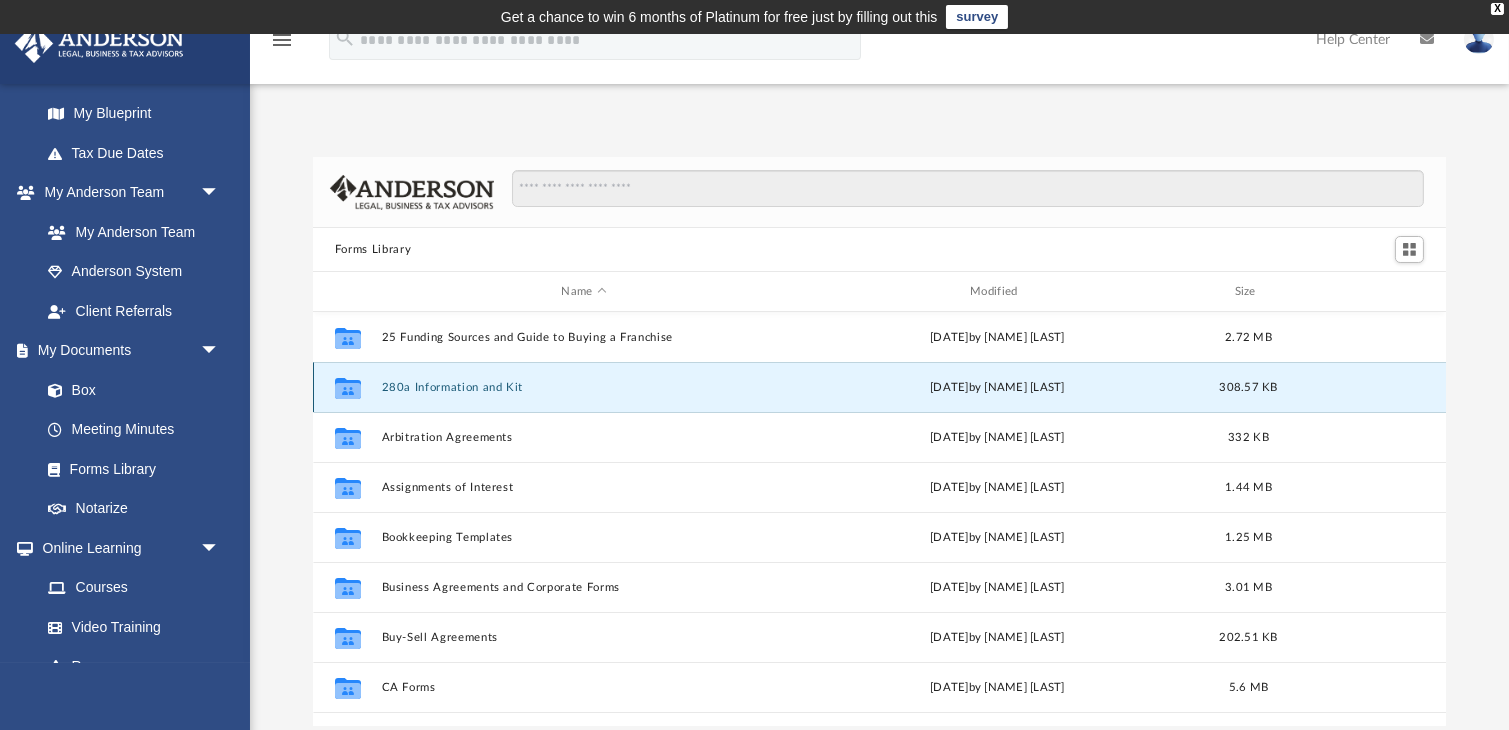 click 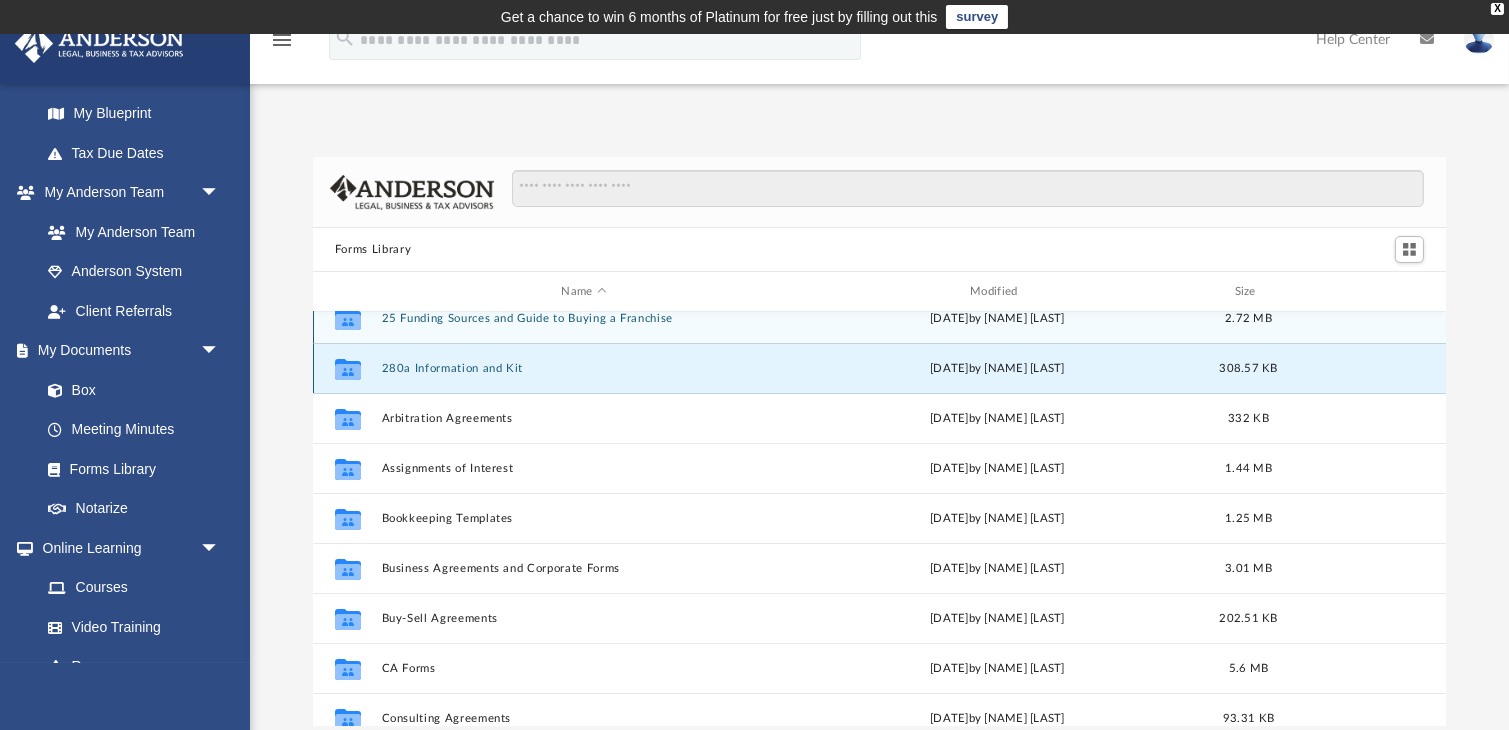 scroll, scrollTop: 0, scrollLeft: 0, axis: both 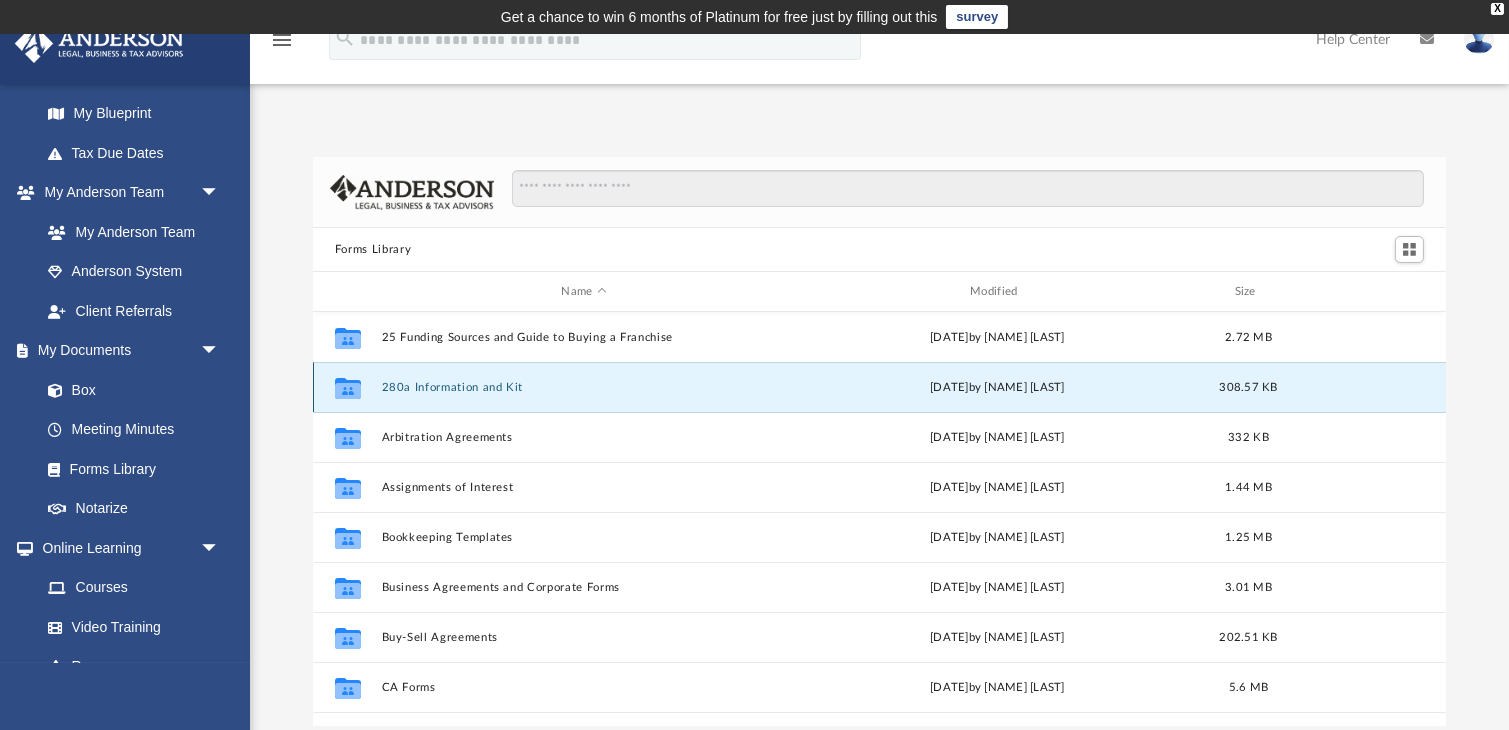 click 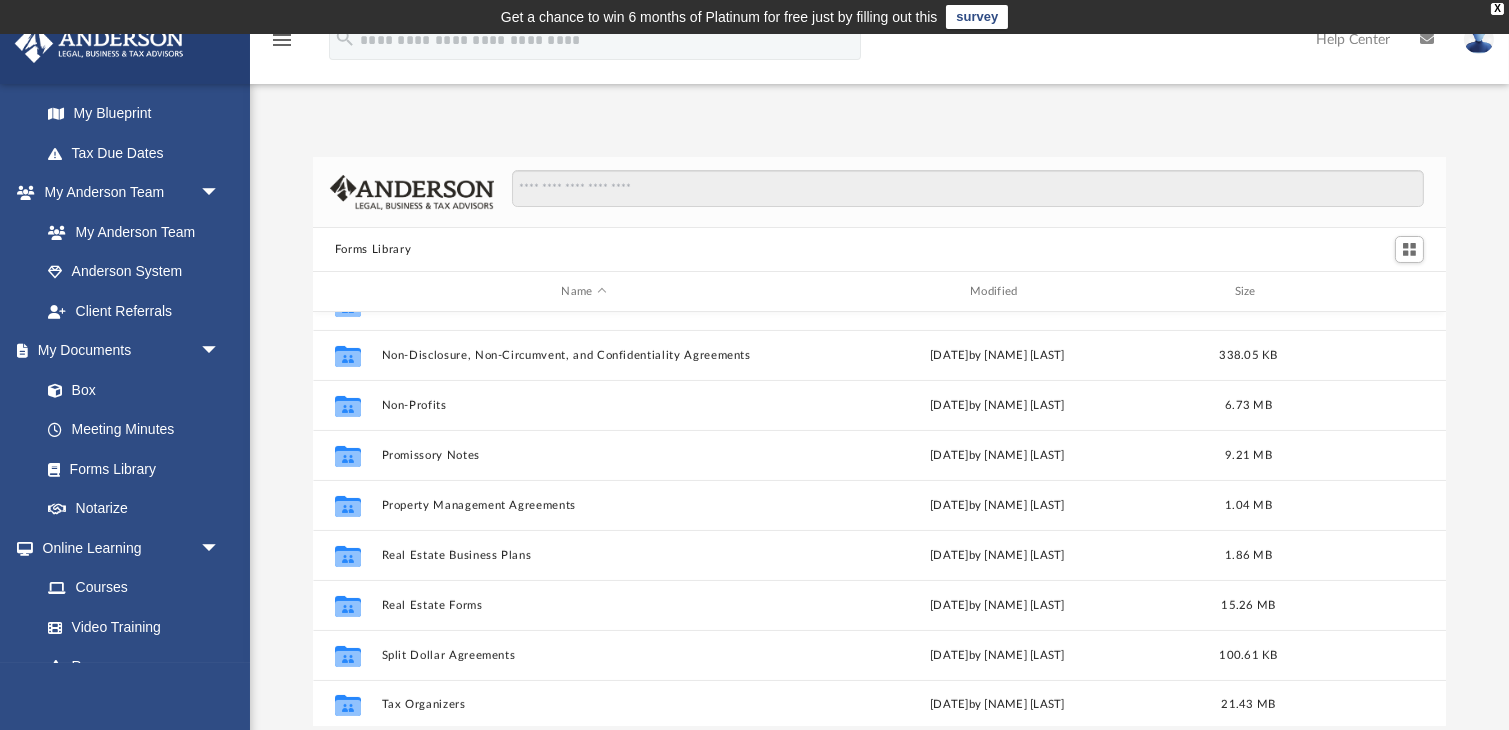 scroll, scrollTop: 1085, scrollLeft: 0, axis: vertical 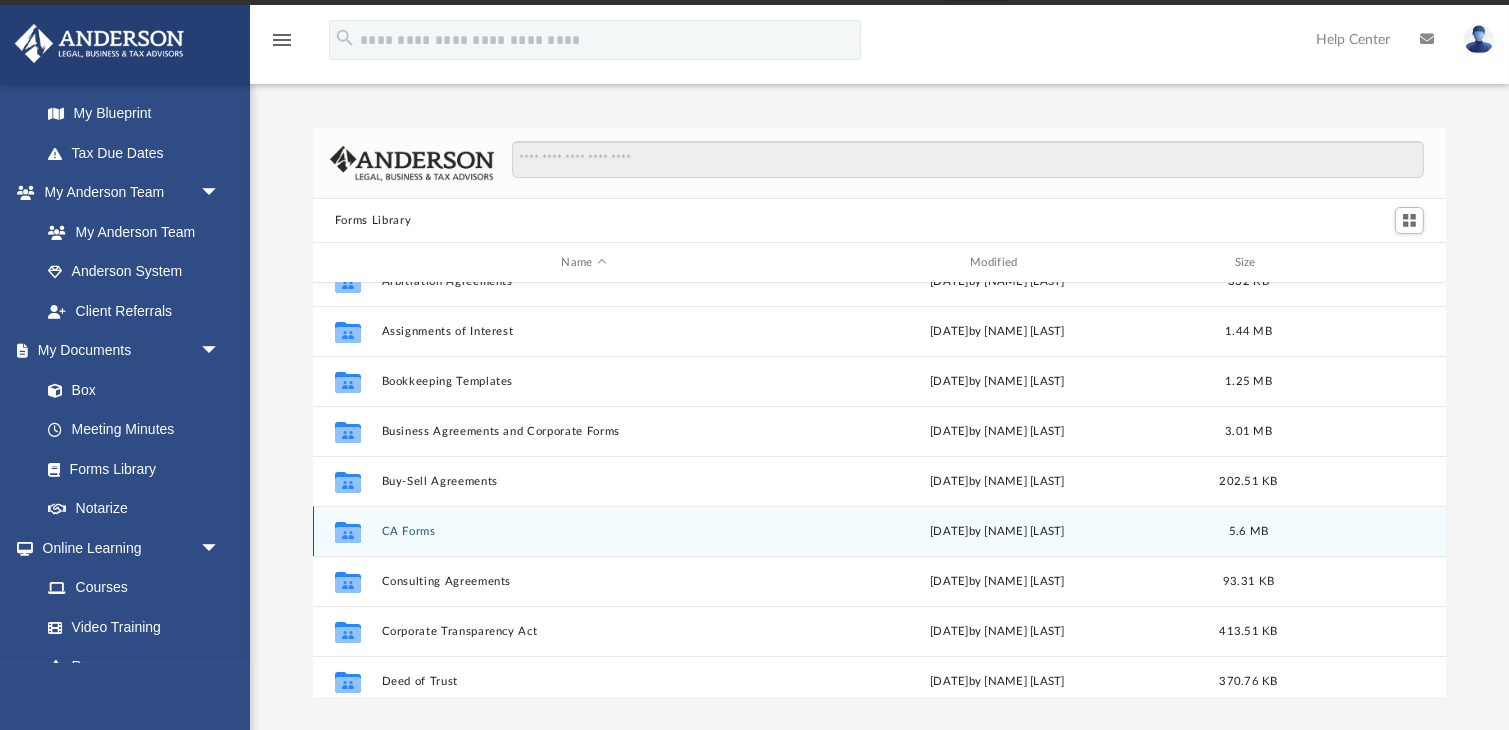 click 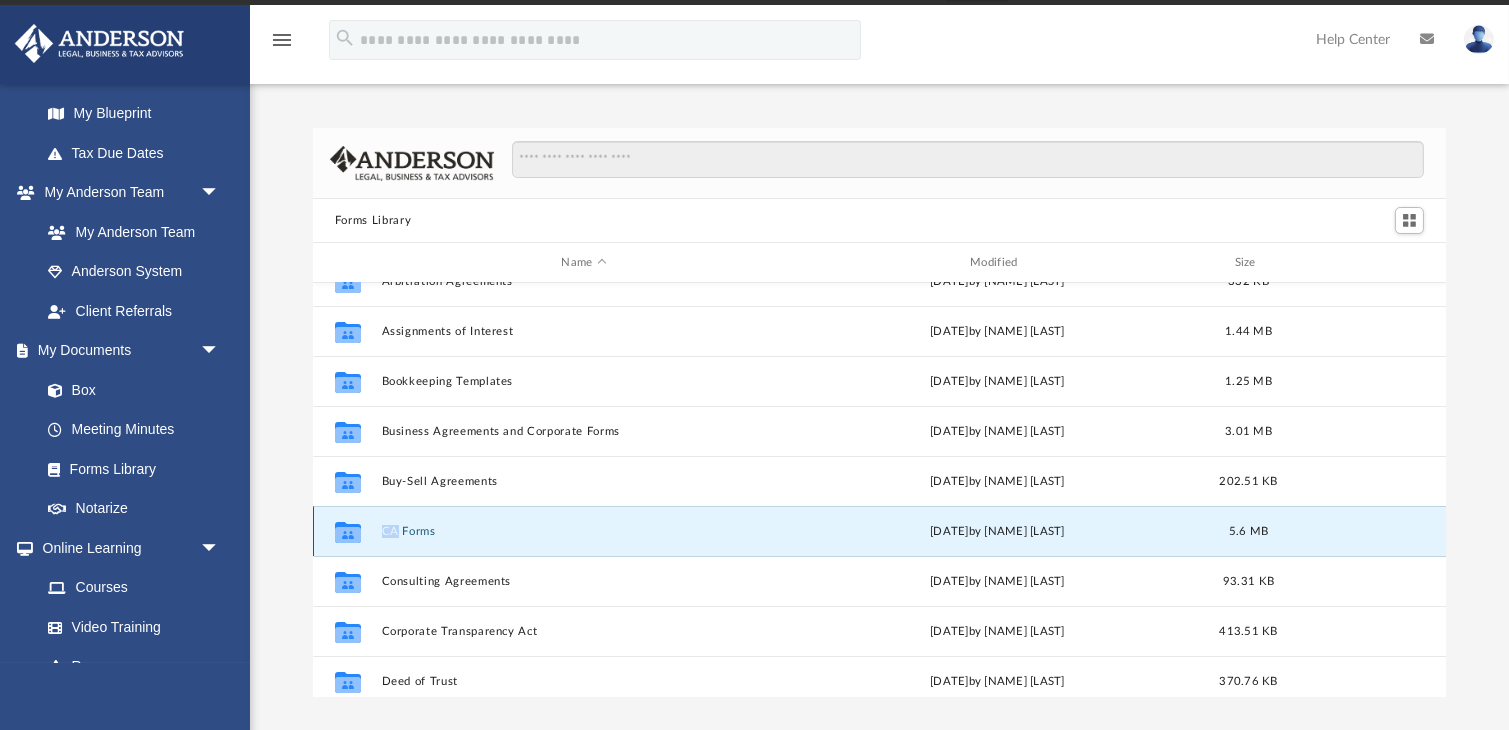 click 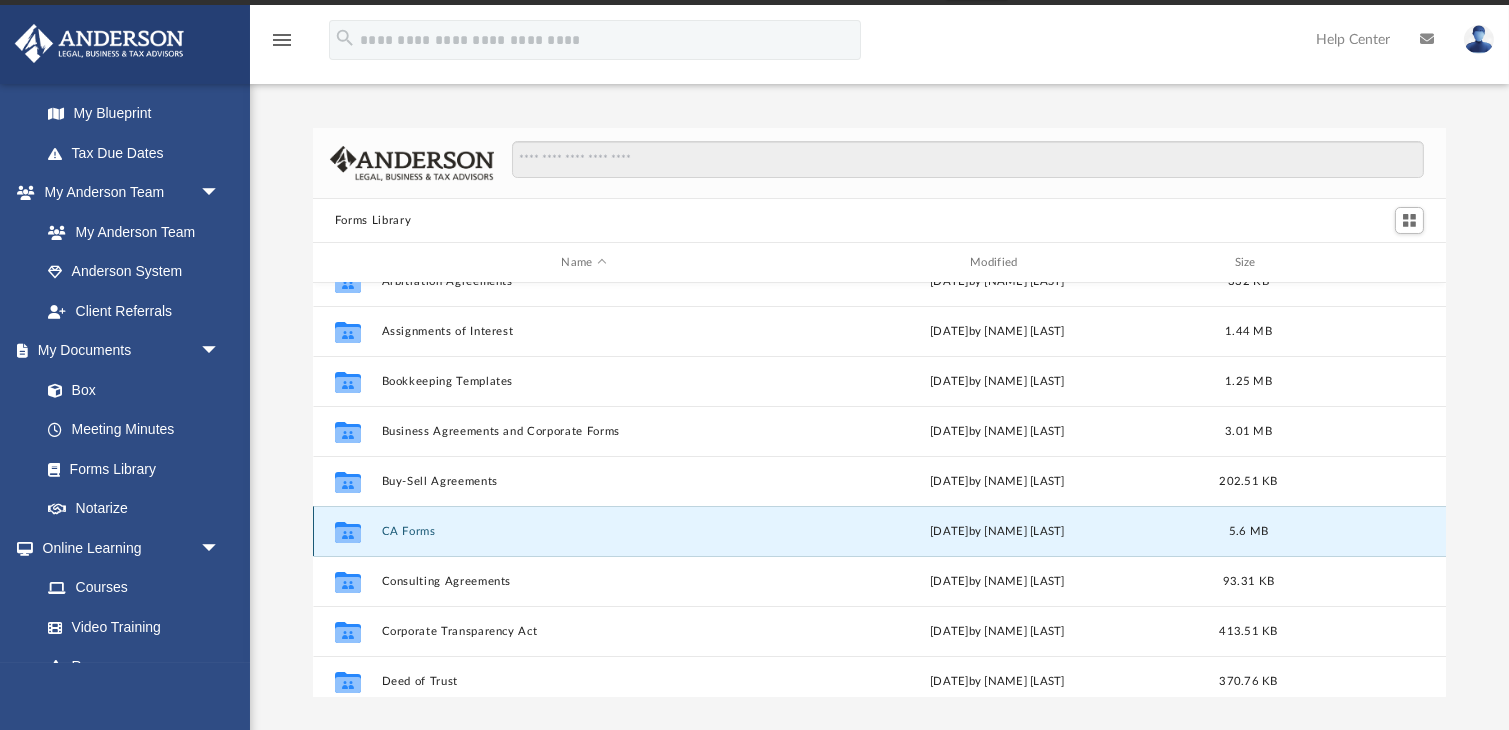 click 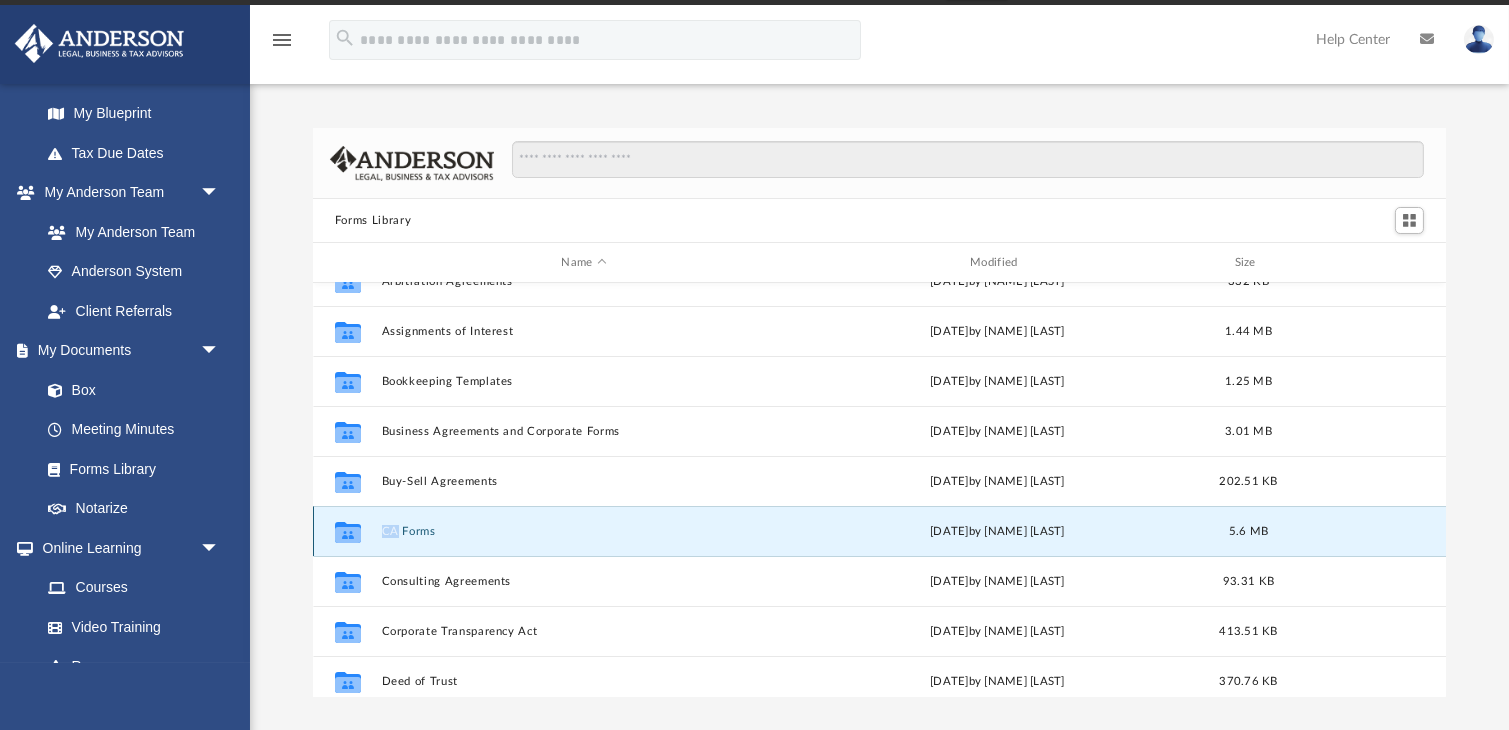 click 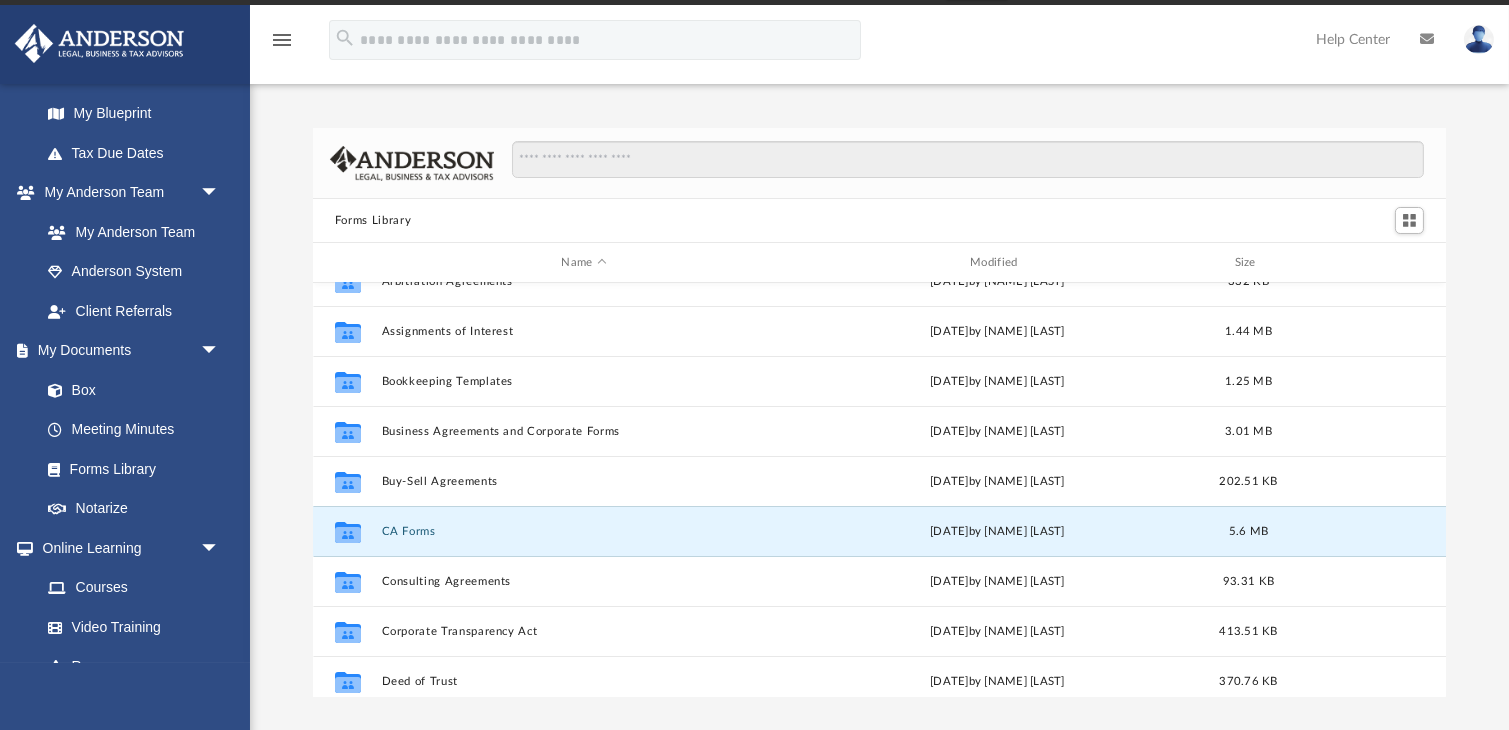 click on "Forms Library Name    Modified    Size    Collaborated Folder 25 Funding Sources and Guide to Buying a Franchise Wed Dec 20 2023  by Mary Acree 2.72 MB Collaborated Folder 280a Information and Kit Wed Nov 13 2024  by Mary Acree 308.57 KB Collaborated Folder Arbitration Agreements Wed Jan 4 2023  by Mary Acree 332 KB Collaborated Folder Assignments of Interest Wed Jun 26 2024  by Mary Acree 1.44 MB Collaborated Folder Bookkeeping Templates Mon Jan 30 2023  by Mary Acree 1.25 MB Collaborated Folder Business Agreements and Corporate Forms Thu Jul 13 2023  by Taryn Biever 3.01 MB Collaborated Folder Buy-Sell Agreements Wed Oct 5 2022  by Michael Bowman 202.51 KB Collaborated Folder CA Forms Thu Jul 13 2023  by Taryn Biever 5.6 MB Collaborated Folder Consulting Agreements Wed Oct 5 2022  by Mary Acree 93.31 KB Collaborated Folder Corporate Transparency Act Fri Dec 29 2023  by Mary Acree 413.51 KB Collaborated Folder Deed of Trust Wed Oct 5 2022  by Mary Acree 370.76 KB Collaborated Folder Employment Forms" at bounding box center [879, 412] 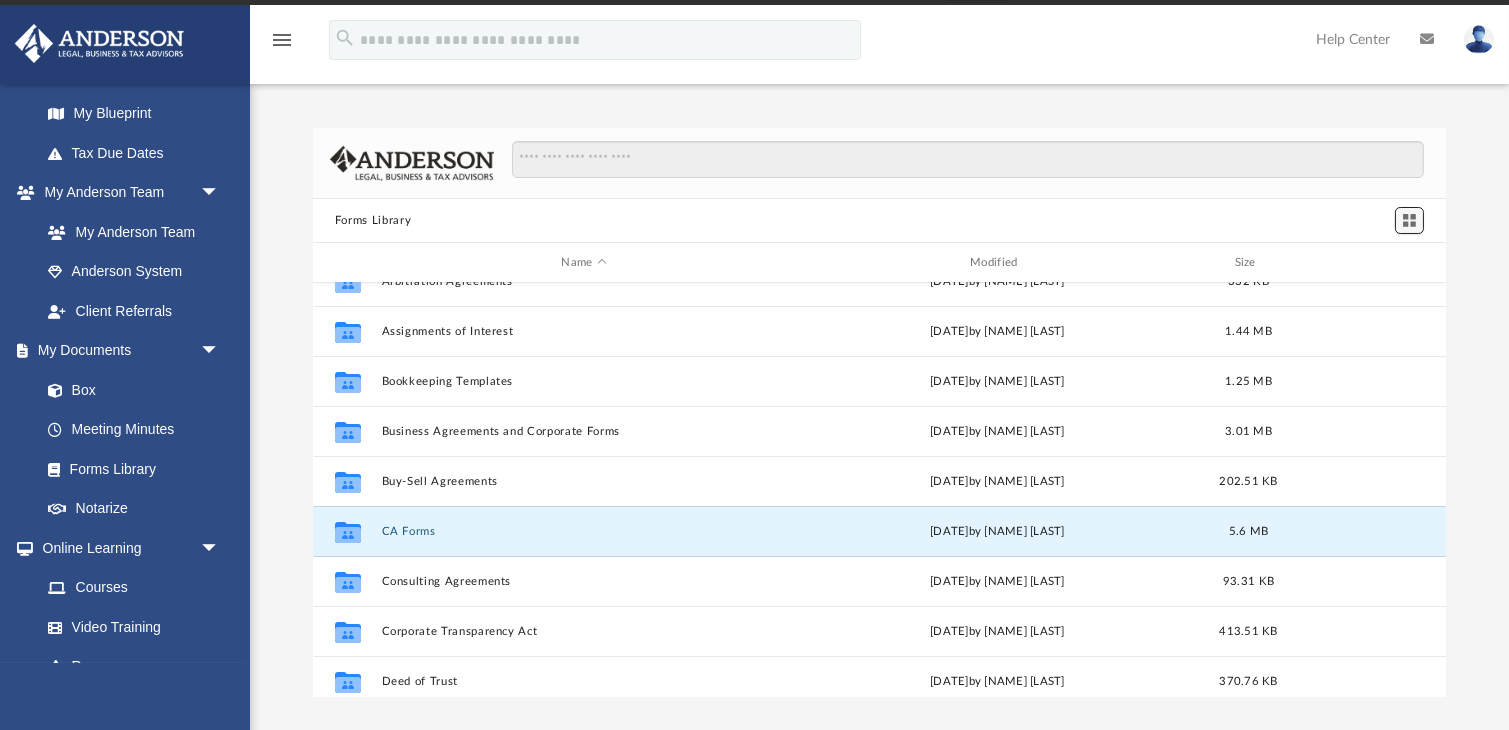 click at bounding box center [1409, 220] 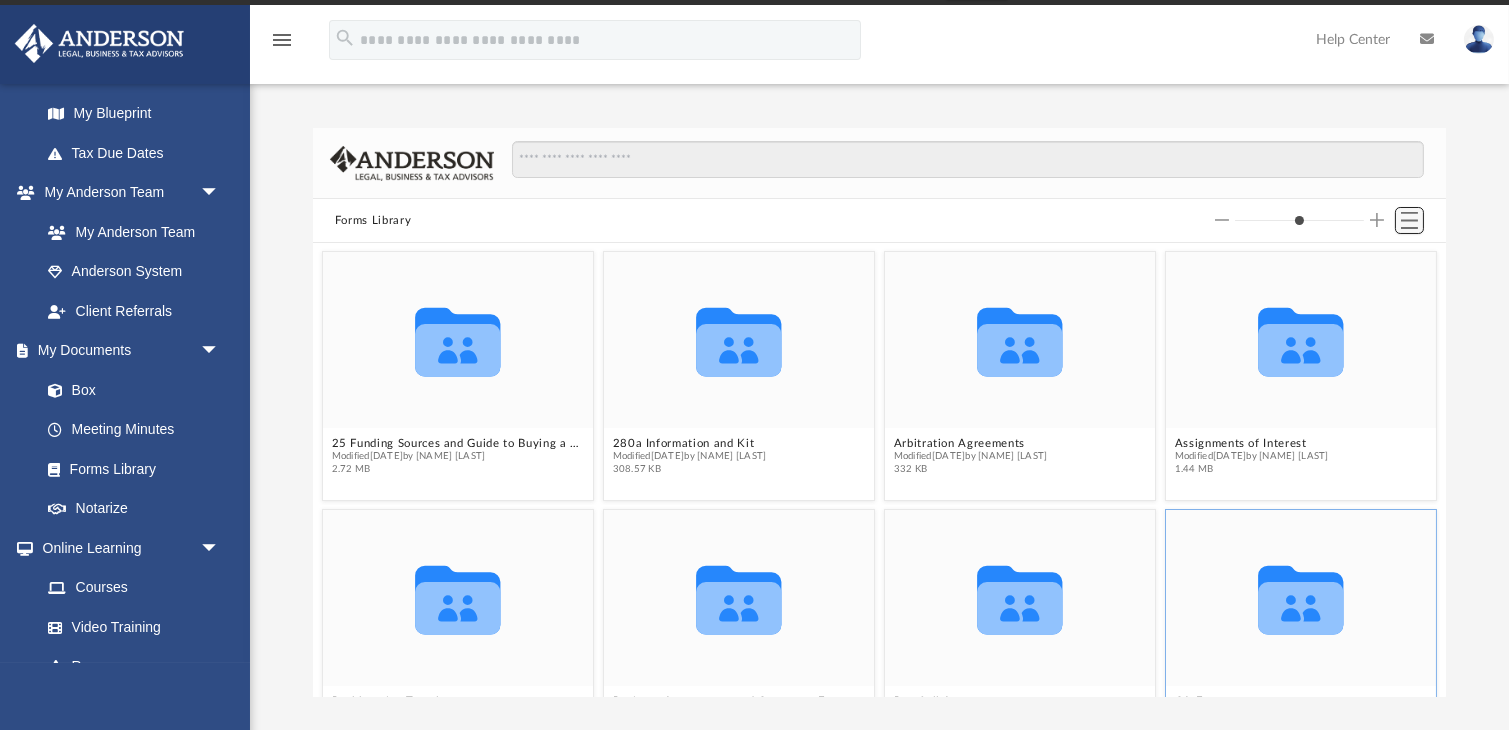 scroll, scrollTop: 60, scrollLeft: 0, axis: vertical 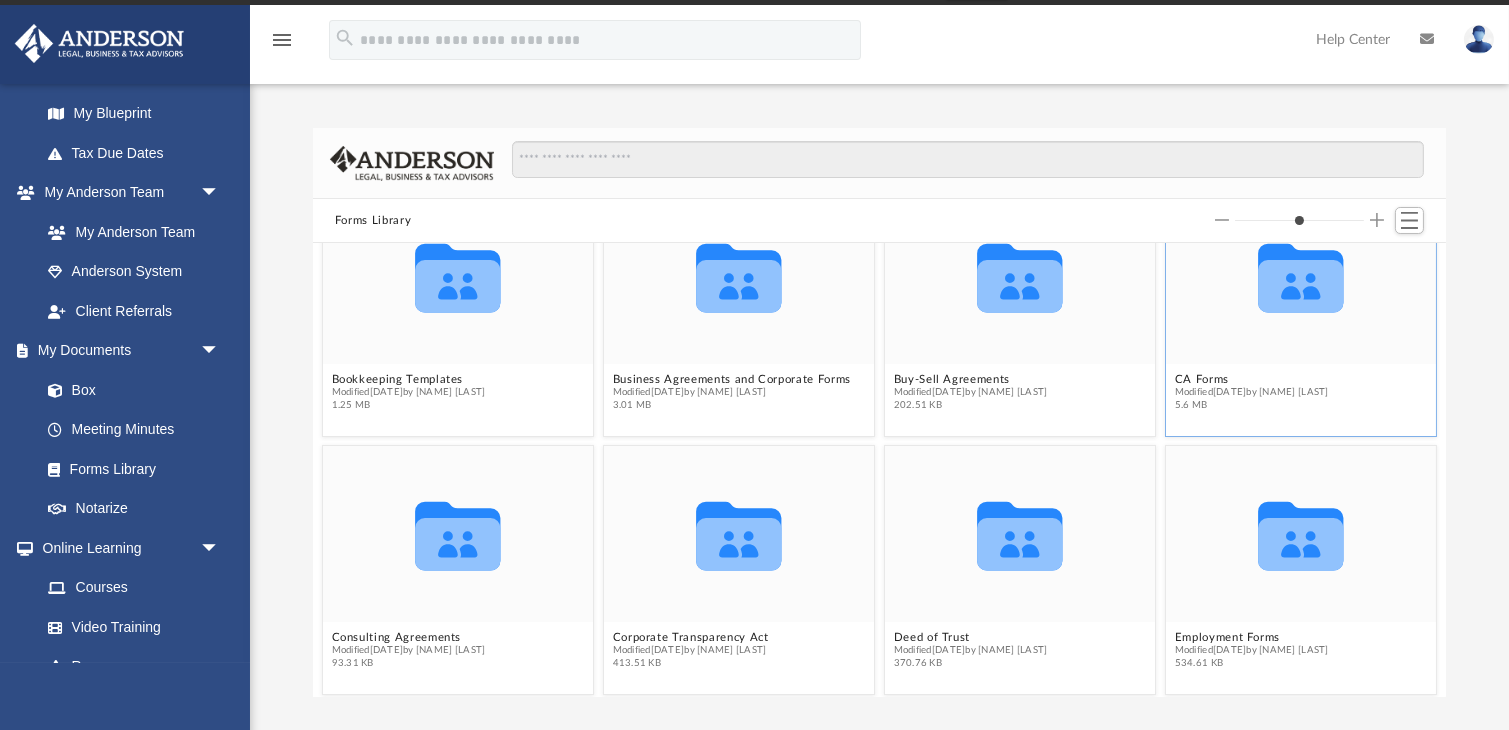 click 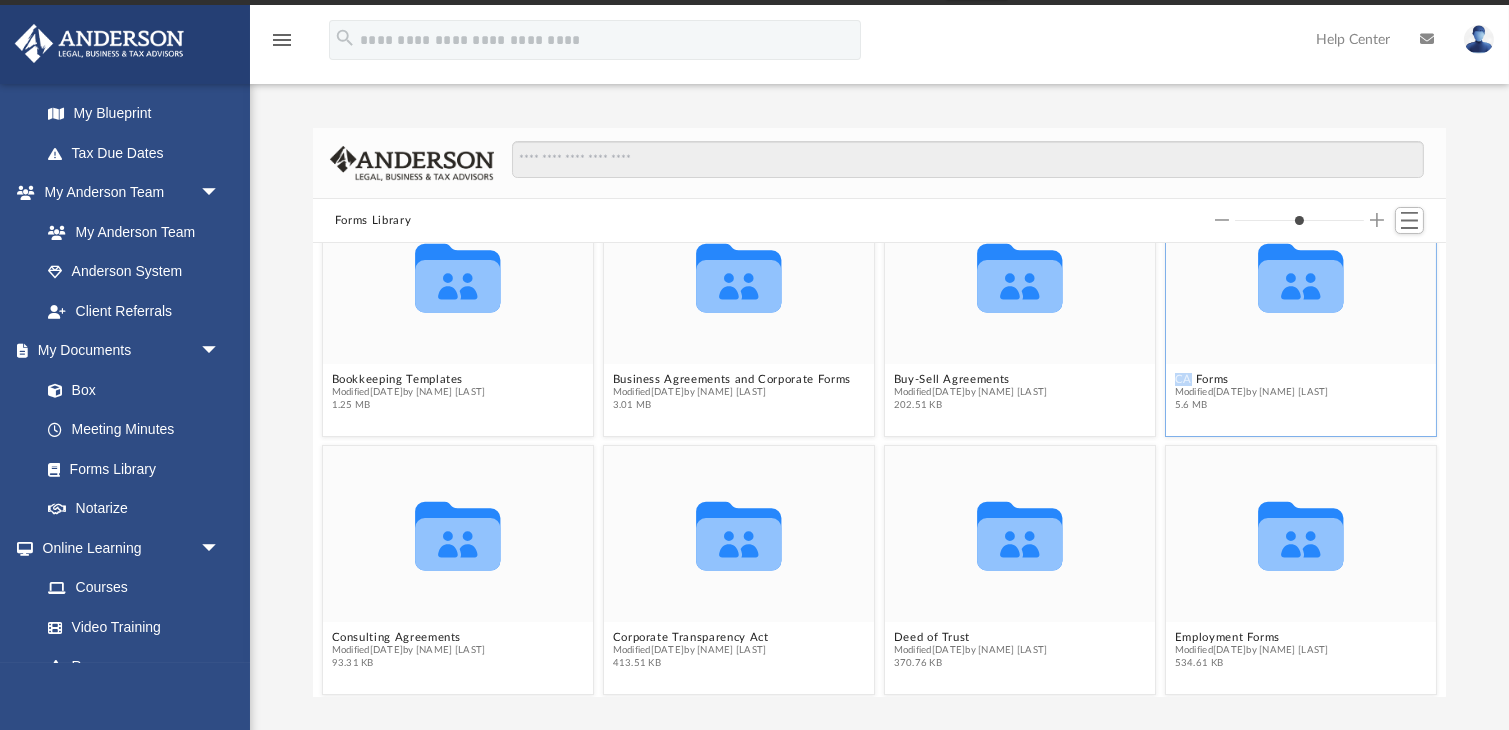 click 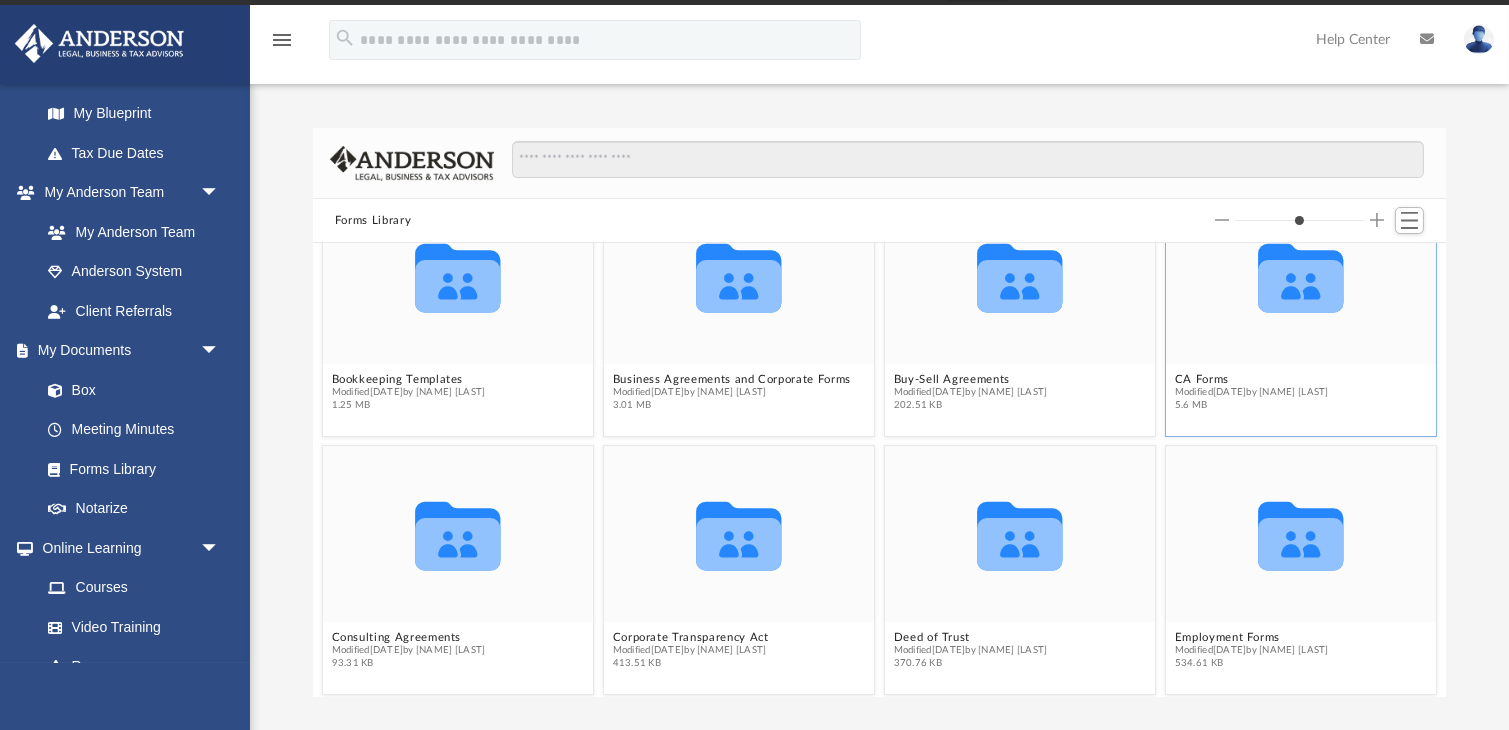 click 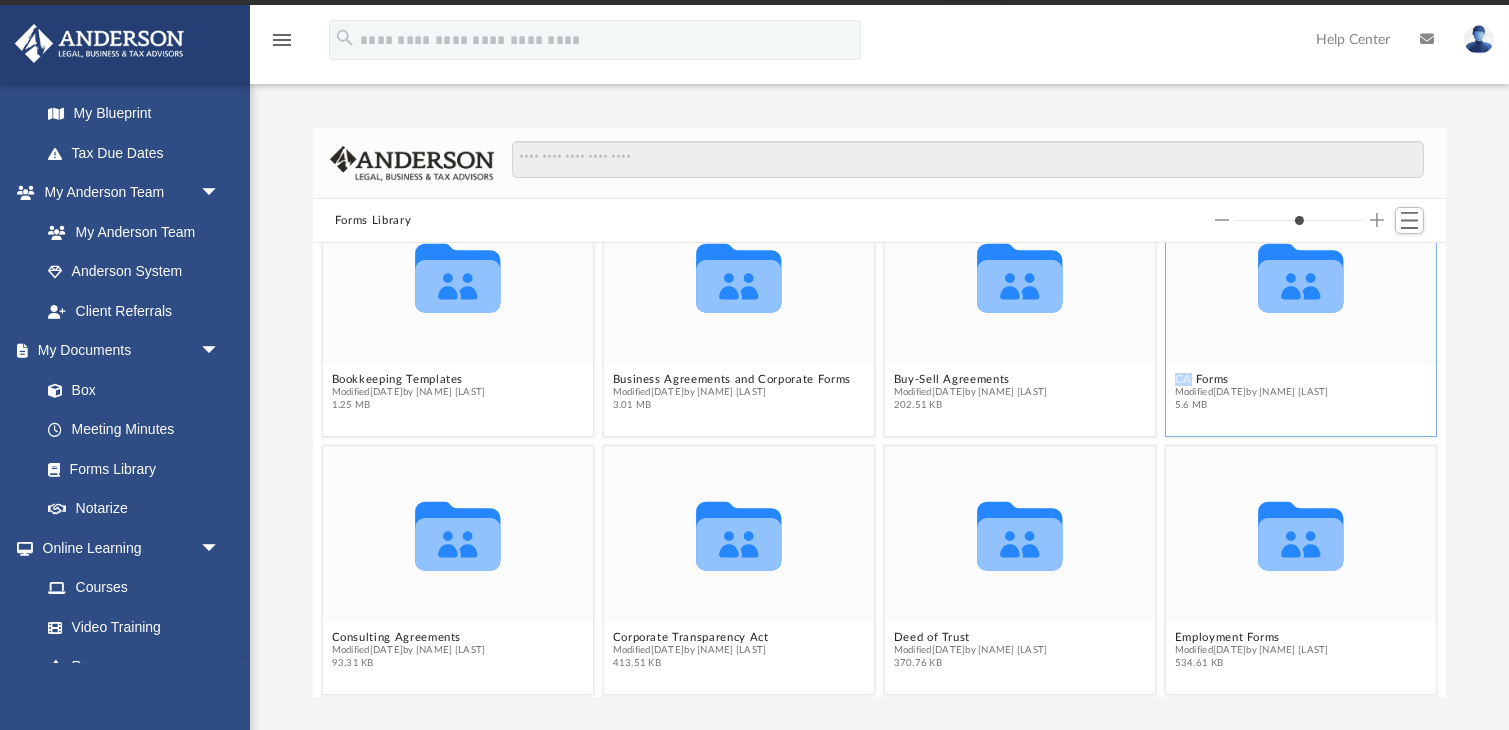click 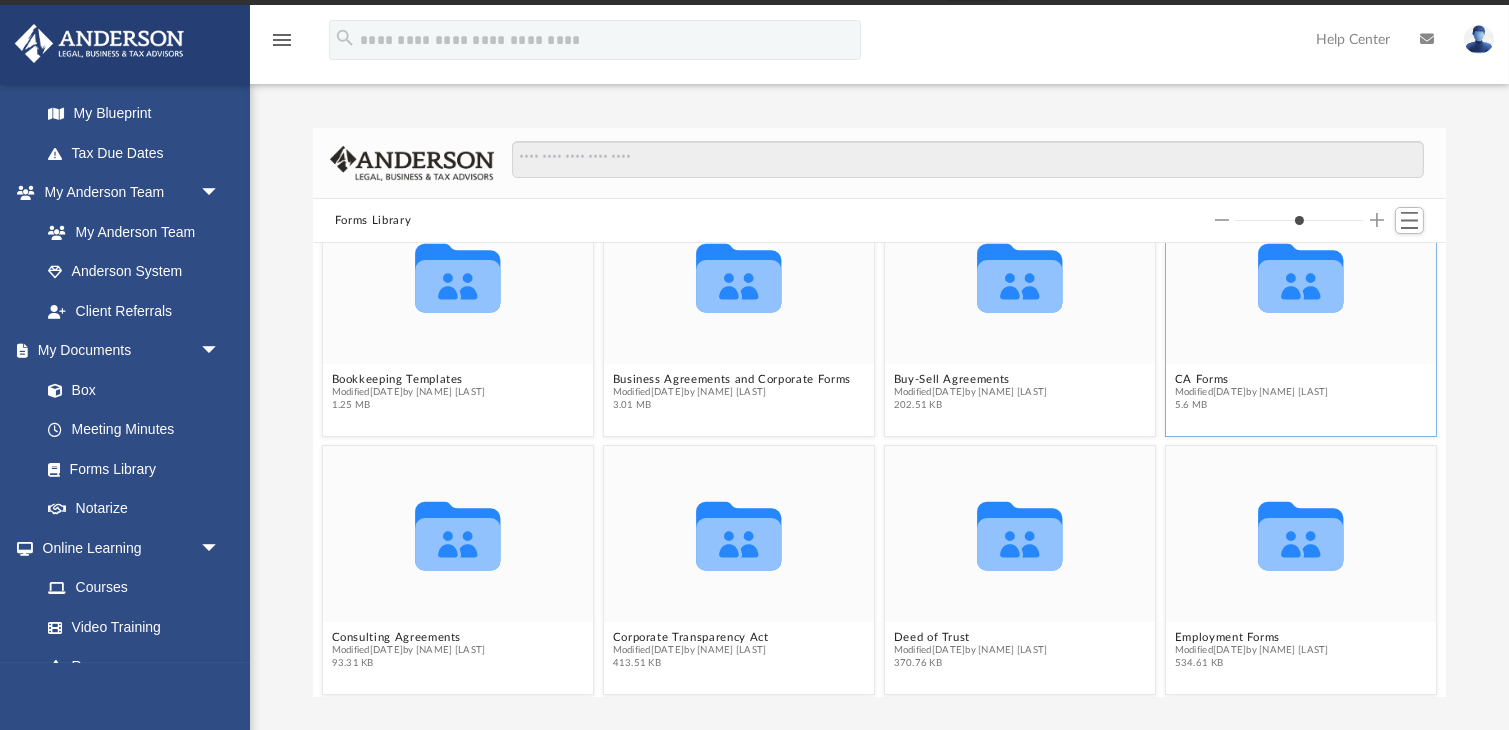 click 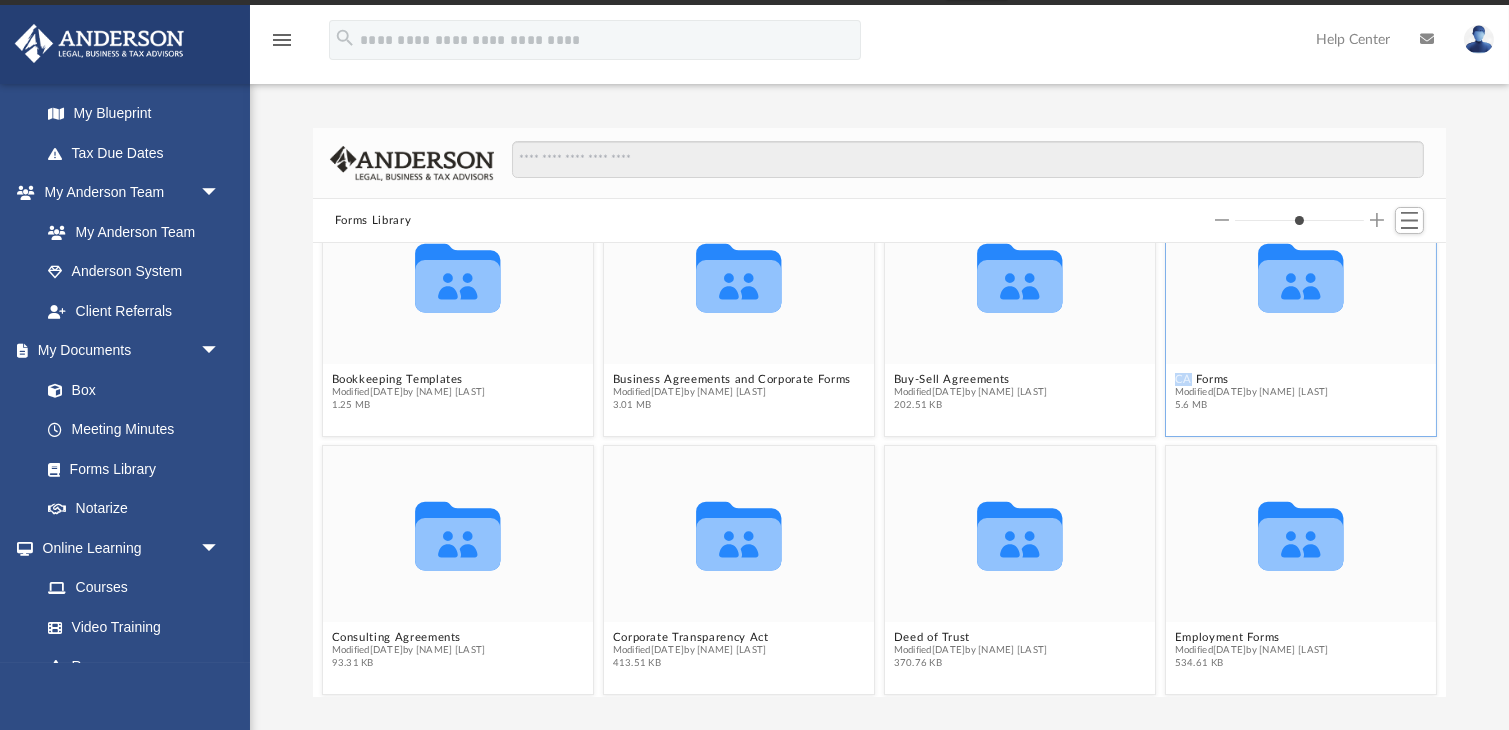 click 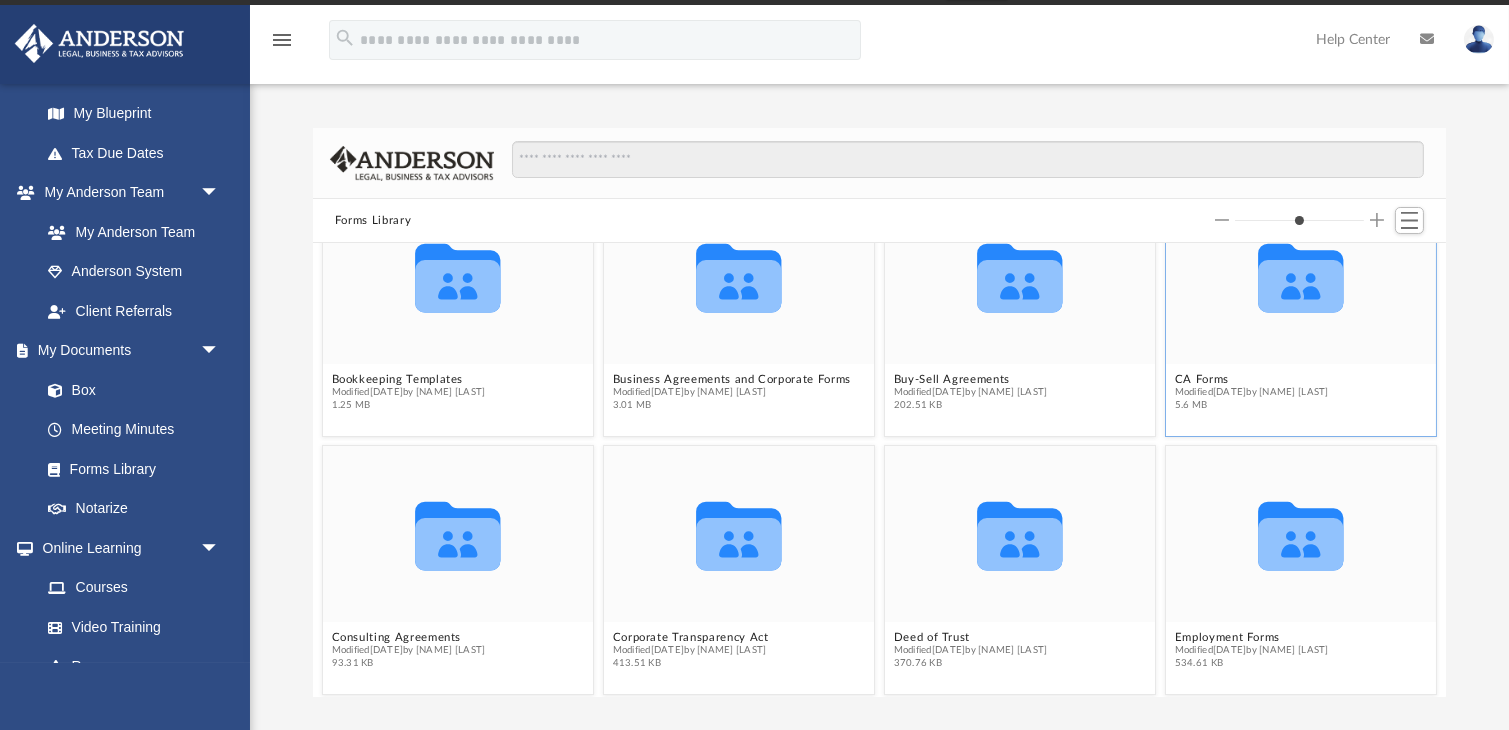 click on "Collaborated Folder CA Forms Modified  Thu Jul 13 2023  by Taryn Biever 5.6 MB" at bounding box center (1301, 303) 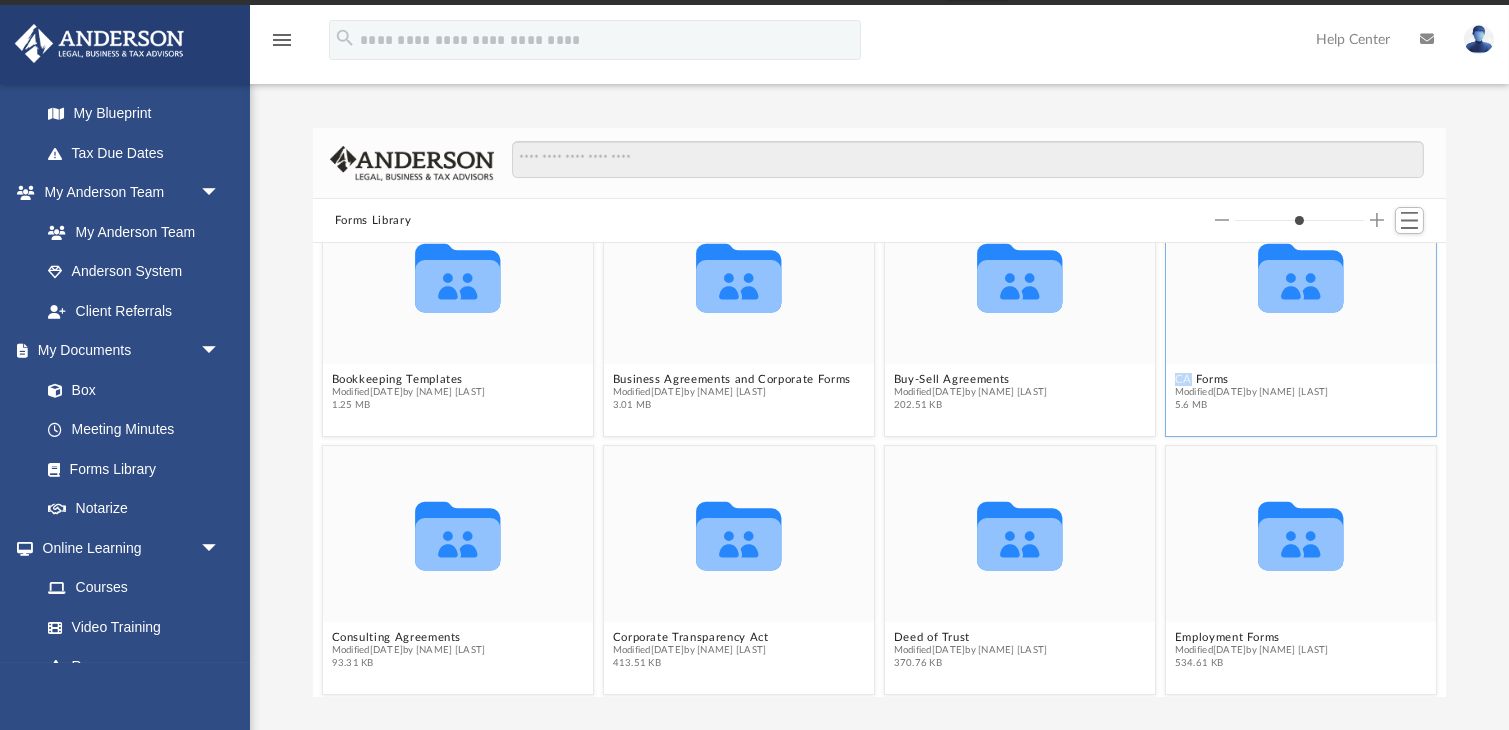 click 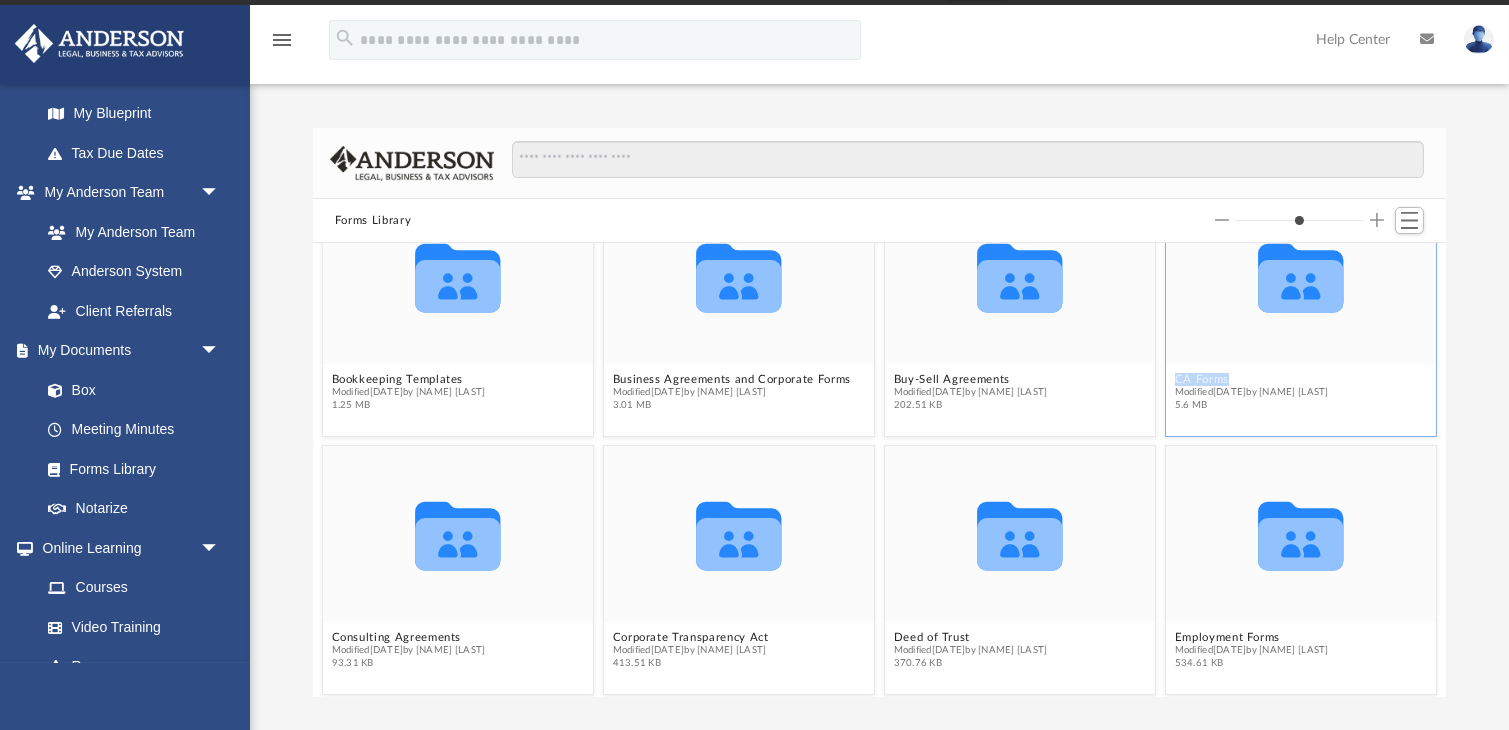 click 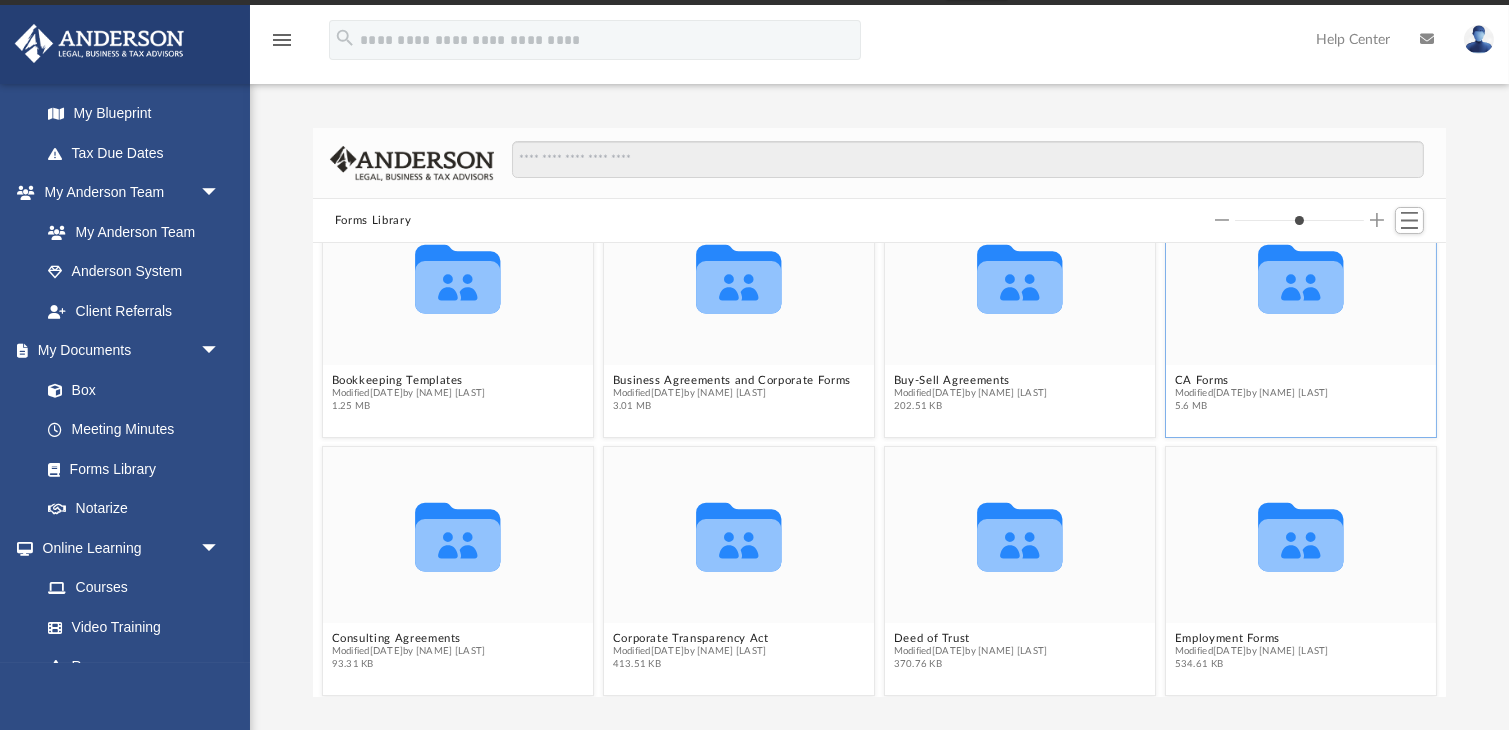 scroll, scrollTop: 0, scrollLeft: 0, axis: both 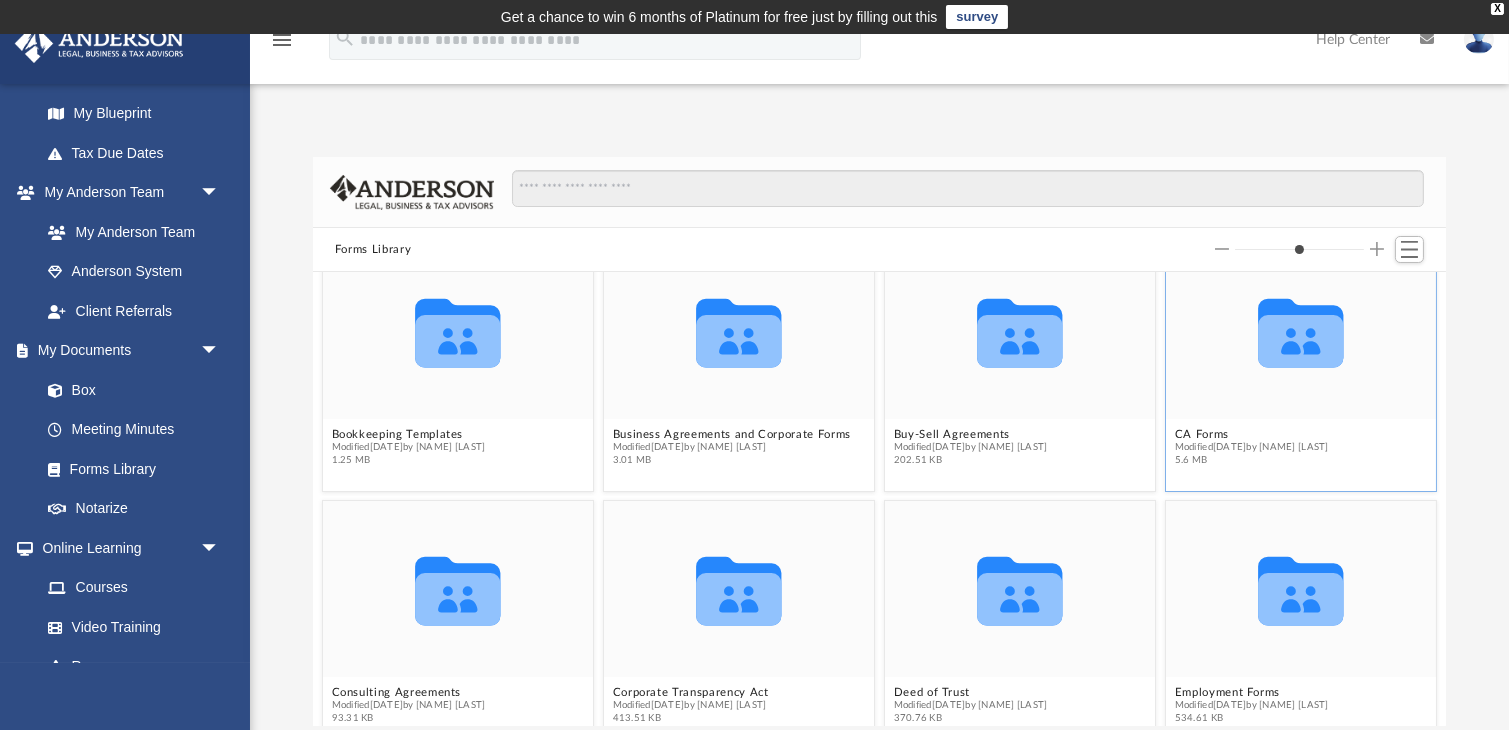 click 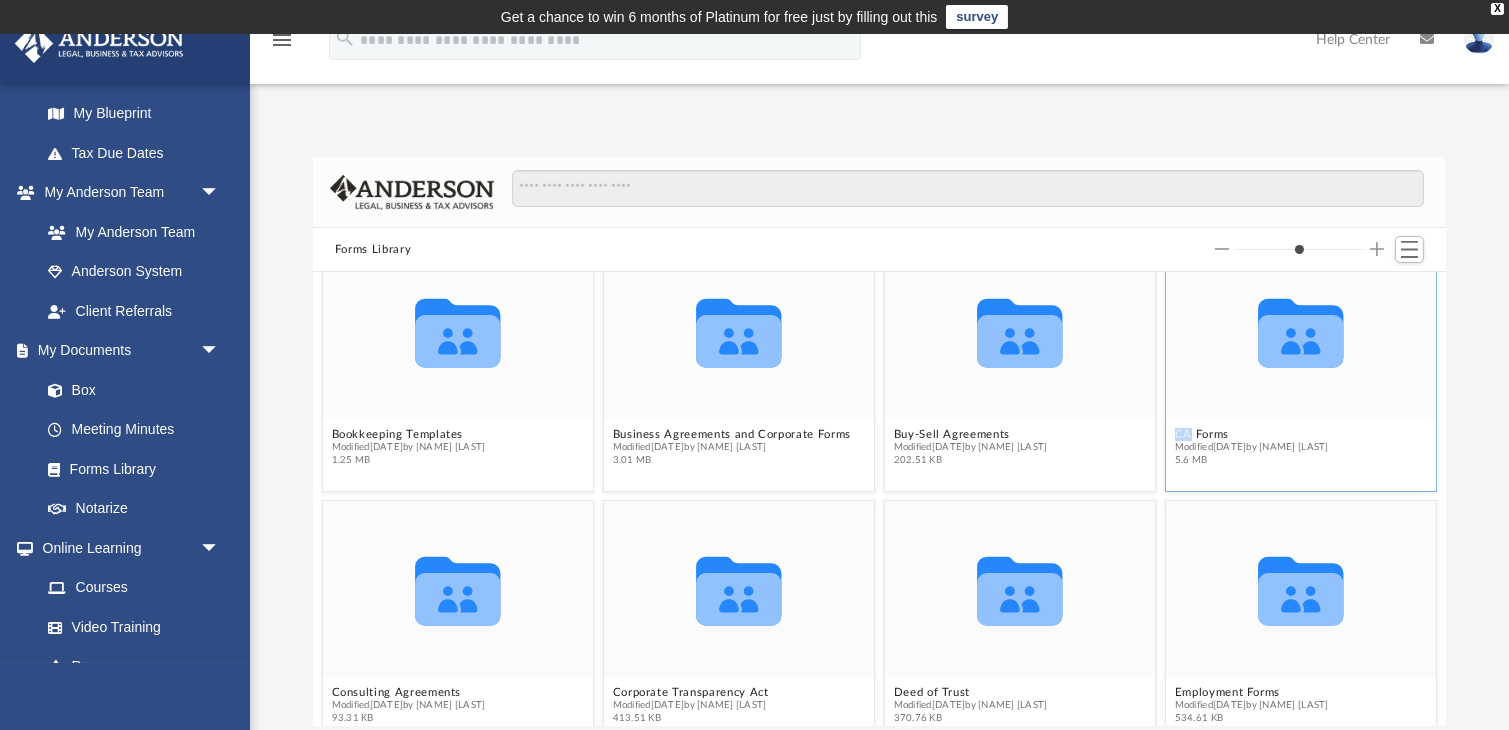 click 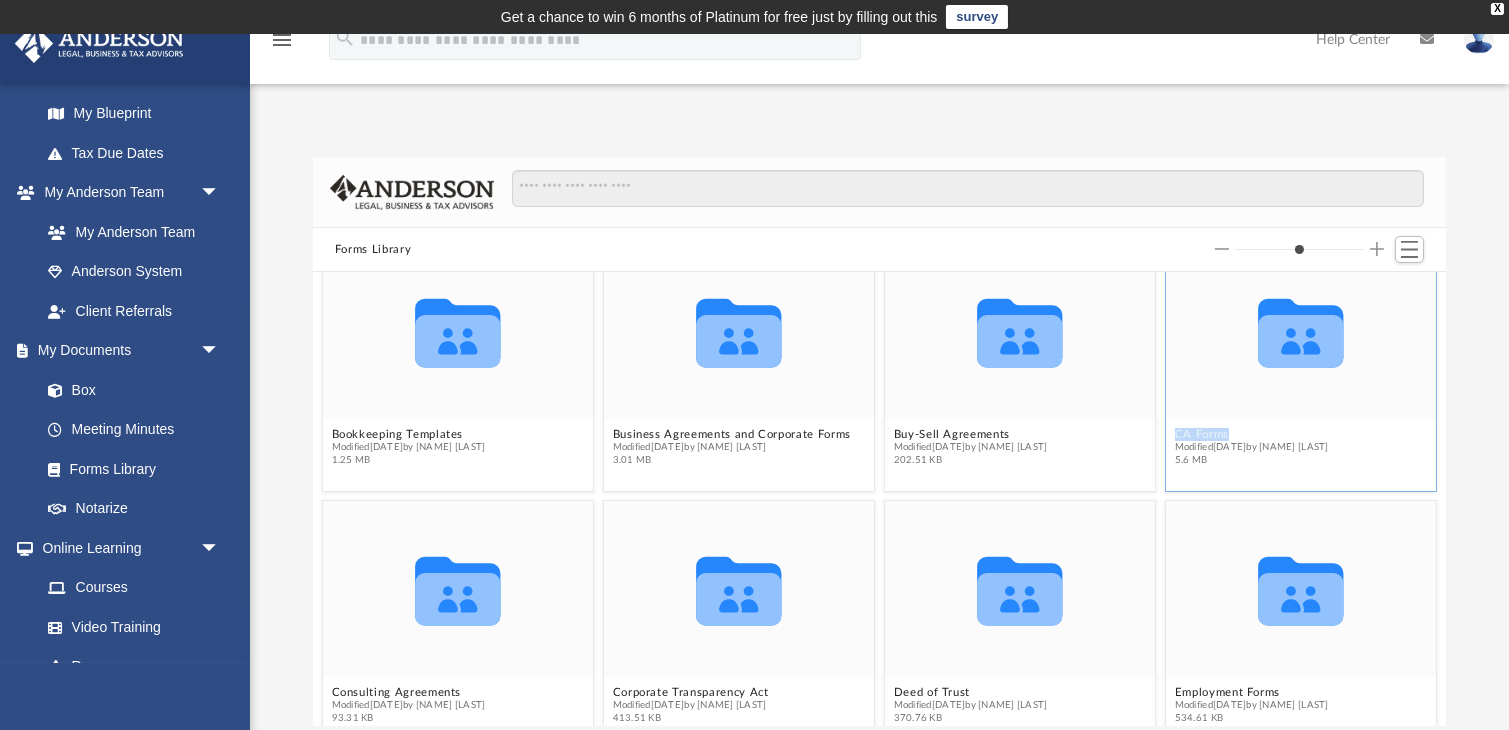 click 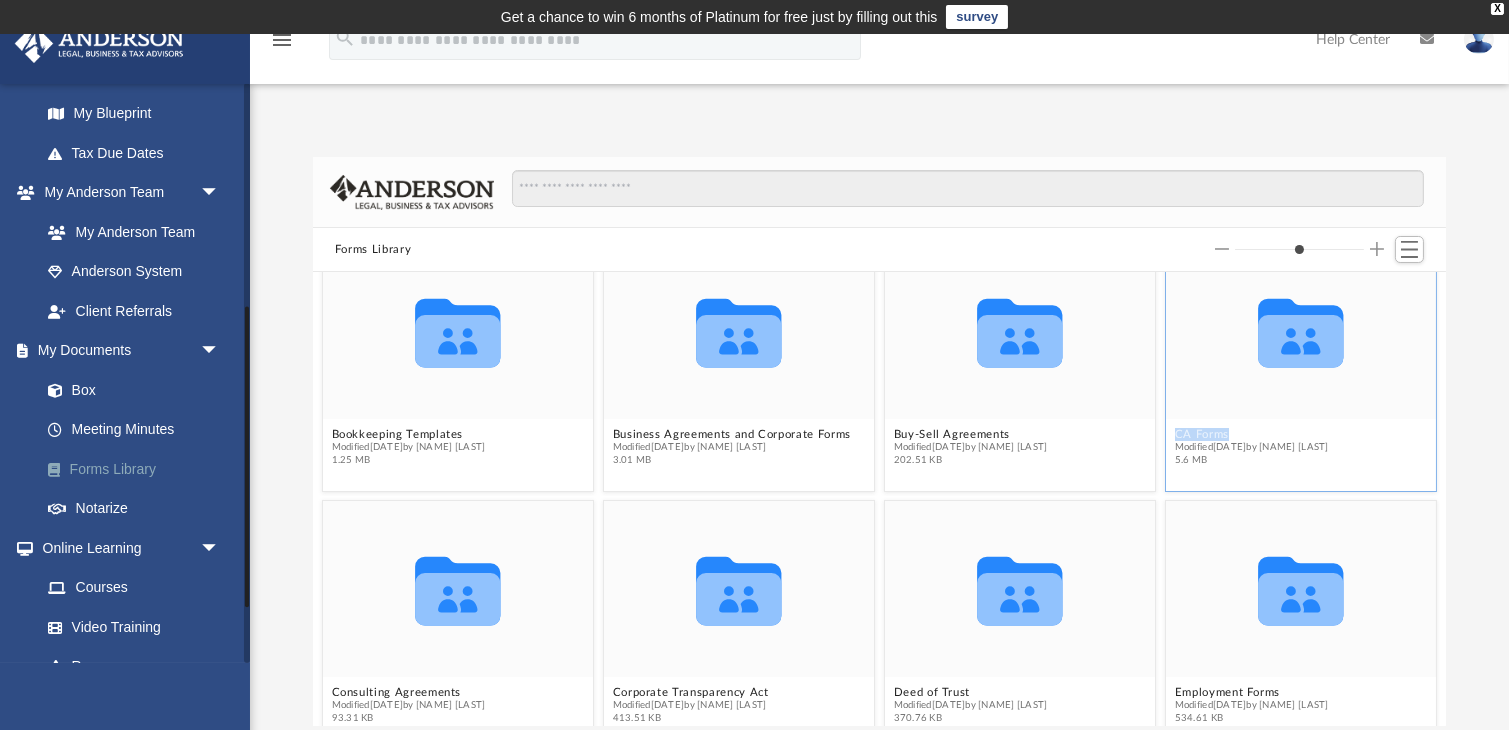 click on "Forms Library" at bounding box center (139, 469) 